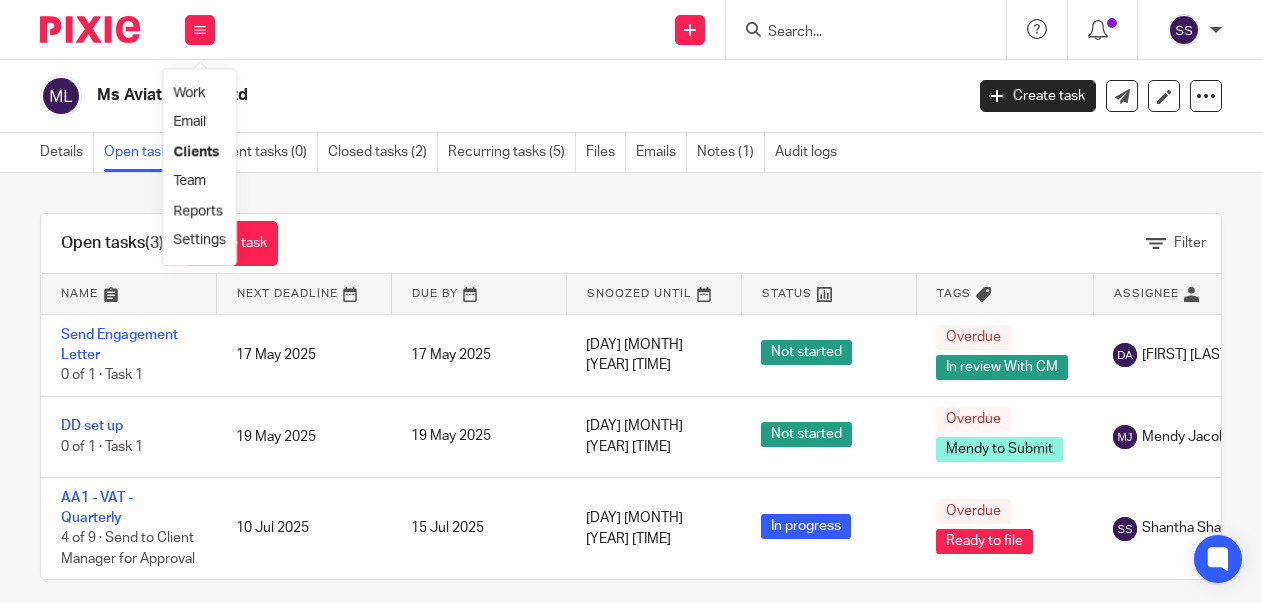 scroll, scrollTop: 0, scrollLeft: 0, axis: both 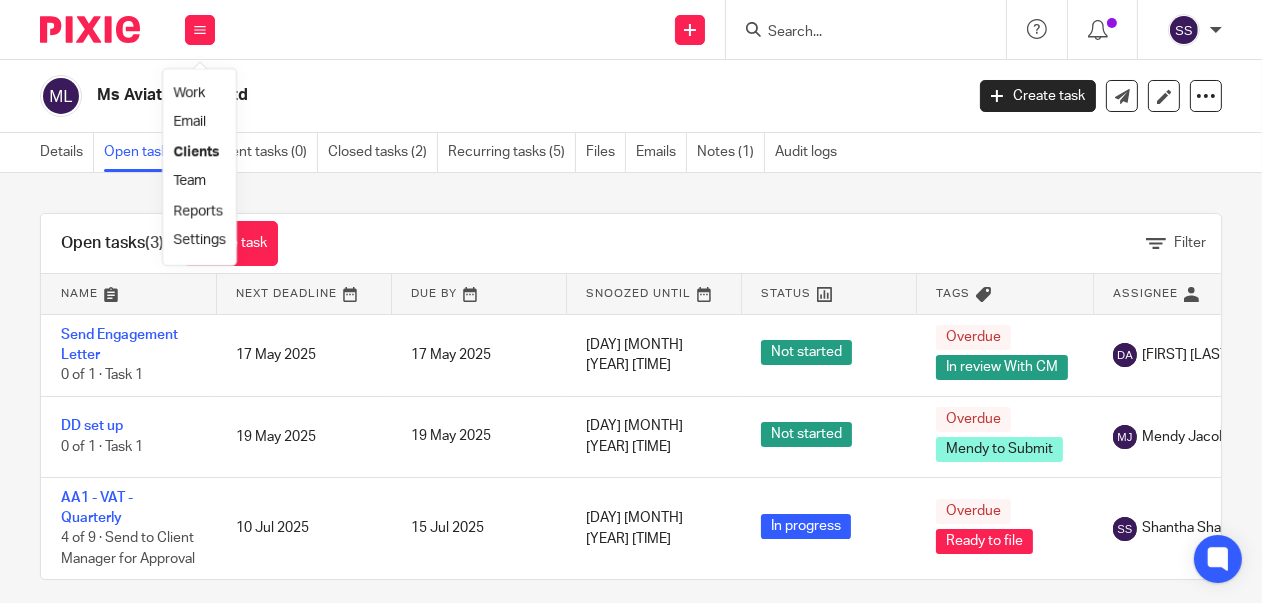 click on "Clients" at bounding box center (199, 152) 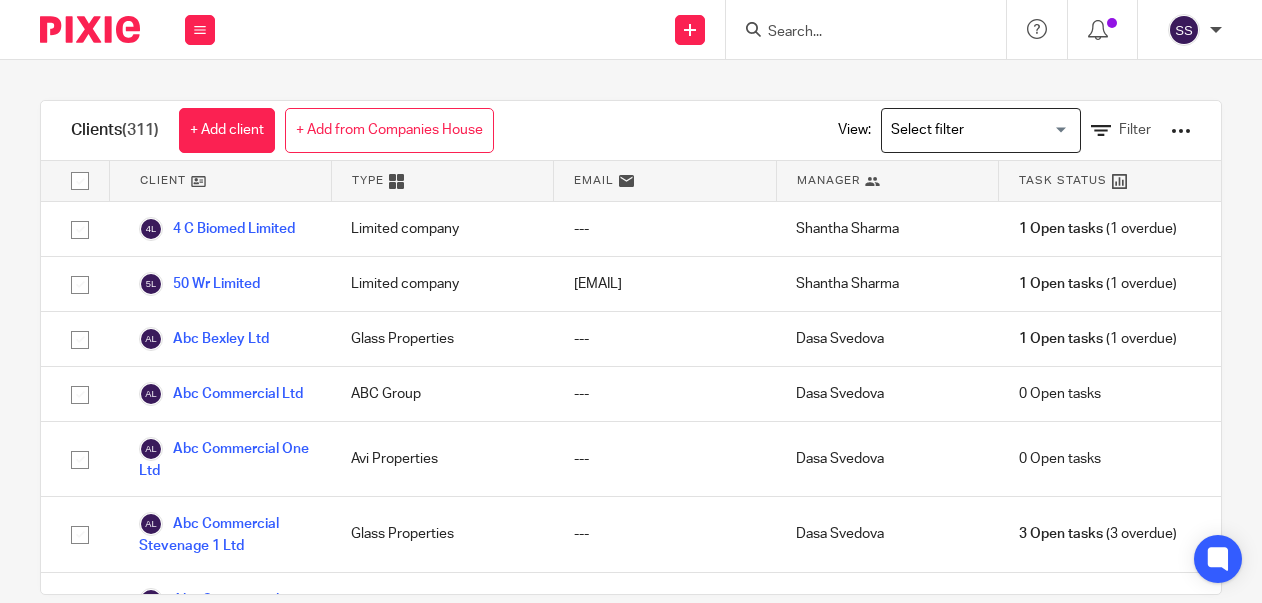 scroll, scrollTop: 0, scrollLeft: 0, axis: both 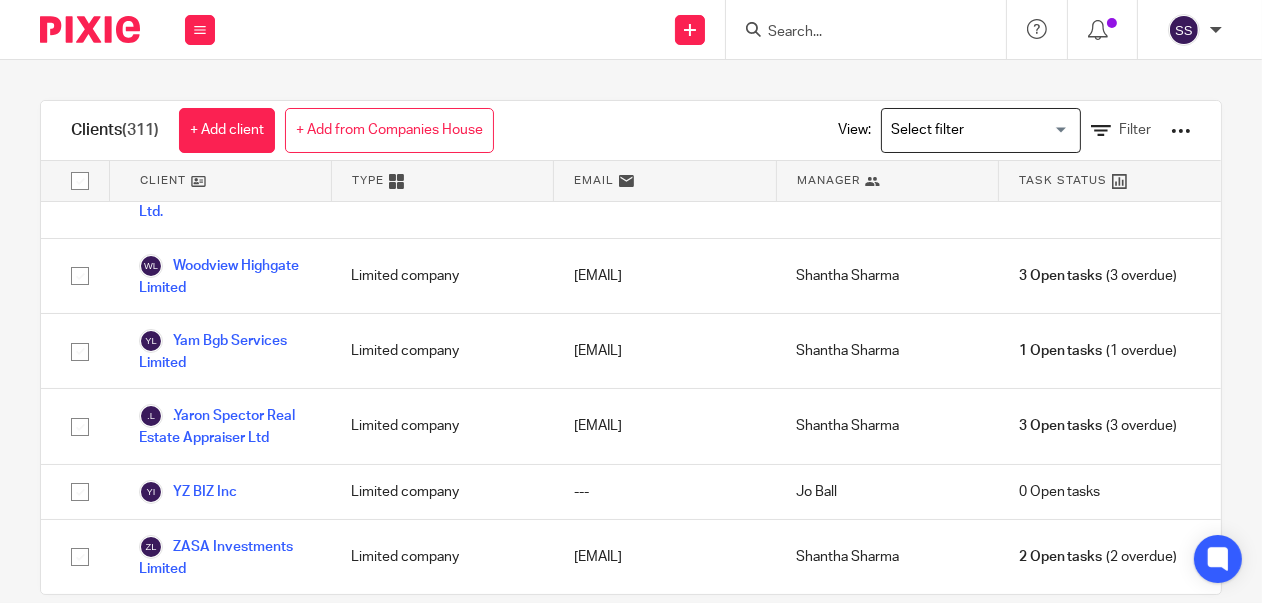 click on "Wisetag Ltd" at bounding box center [194, 40] 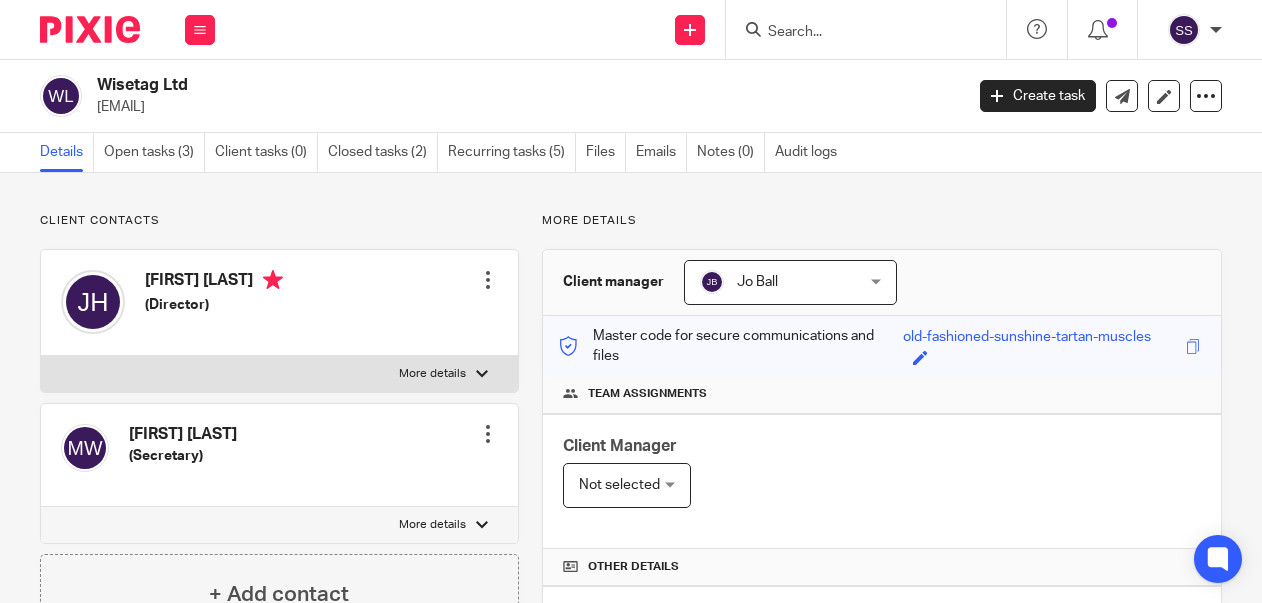 scroll, scrollTop: 0, scrollLeft: 0, axis: both 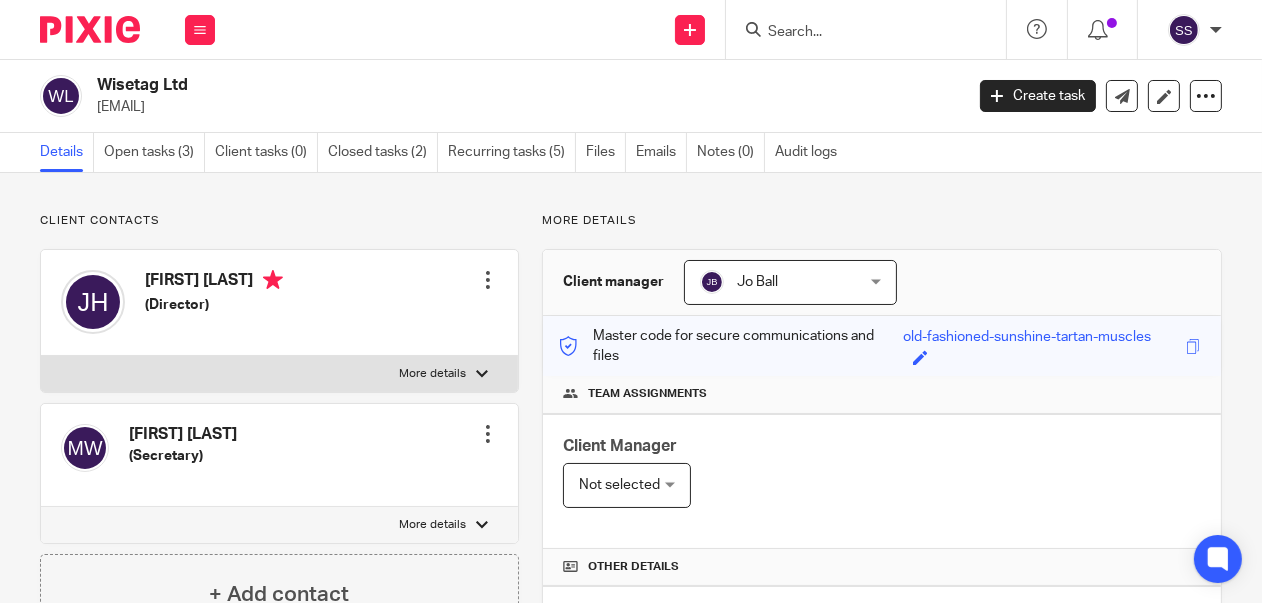 click at bounding box center (488, 280) 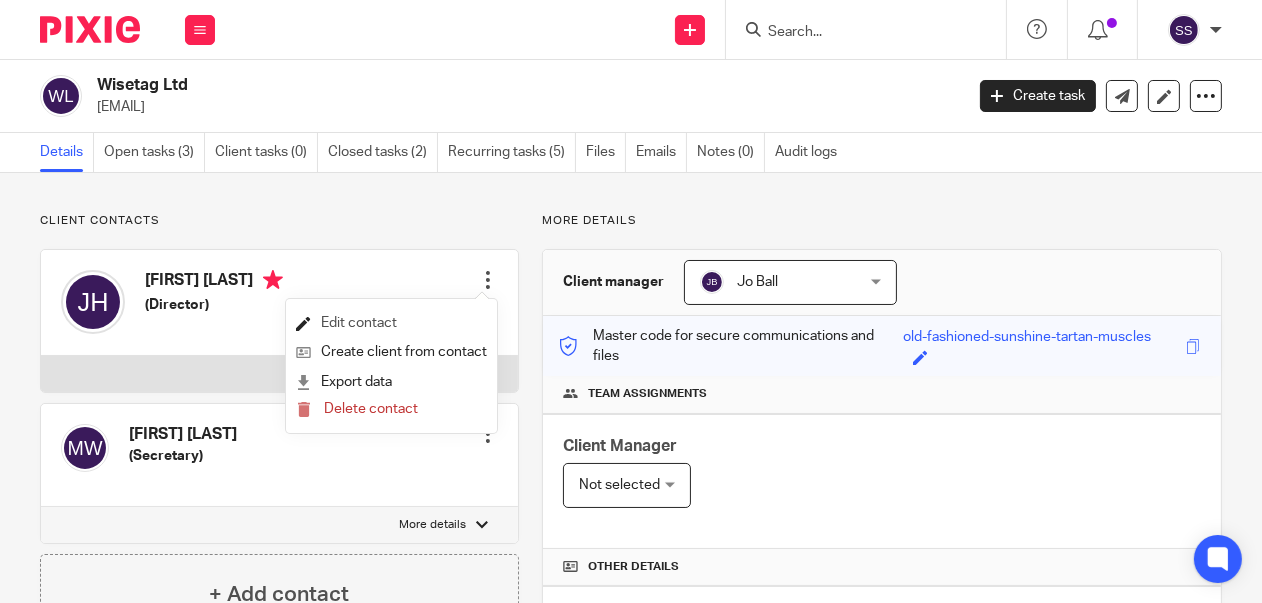 click on "Edit contact" at bounding box center (391, 323) 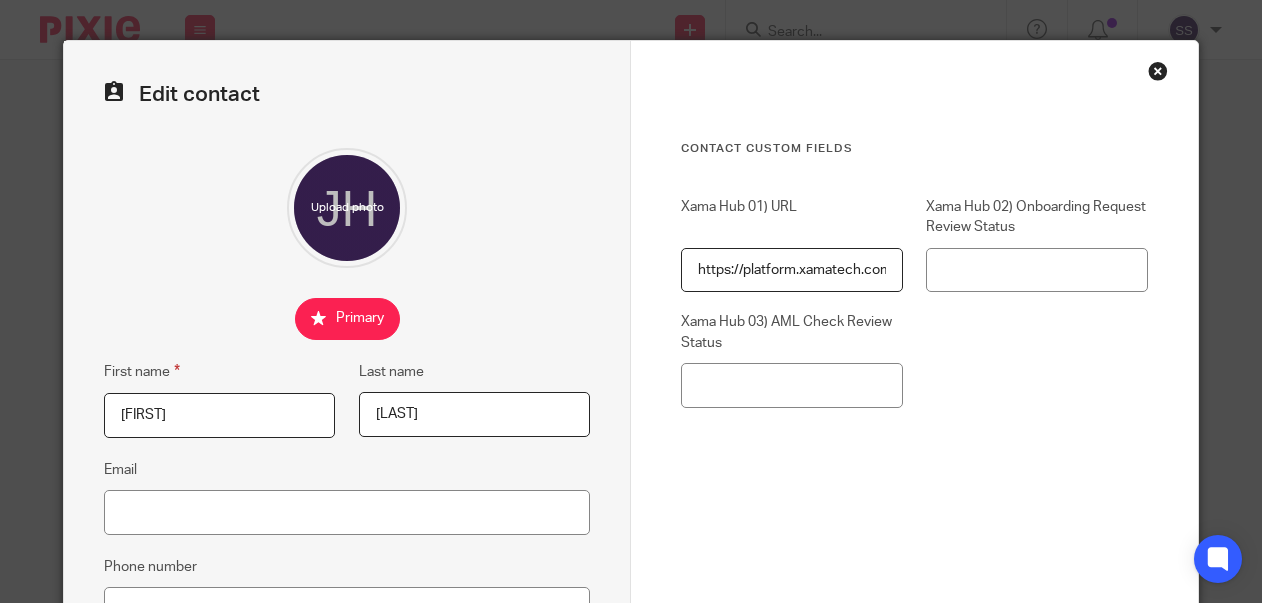 scroll, scrollTop: 0, scrollLeft: 0, axis: both 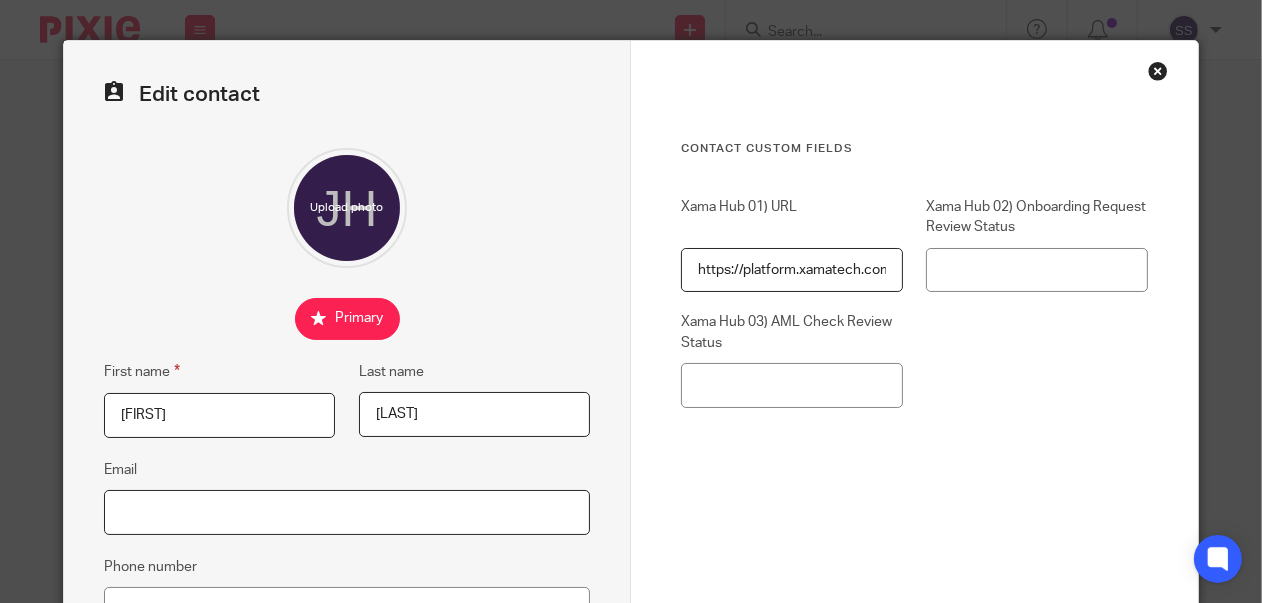 paste on "[EMAIL]" 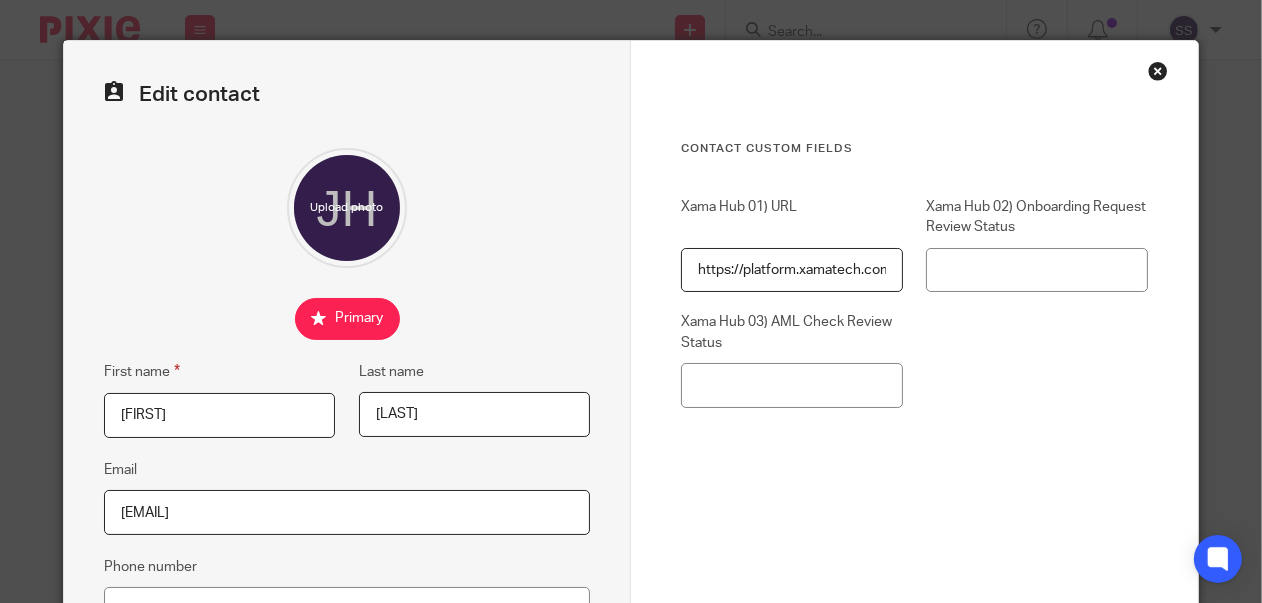 type on "[EMAIL]" 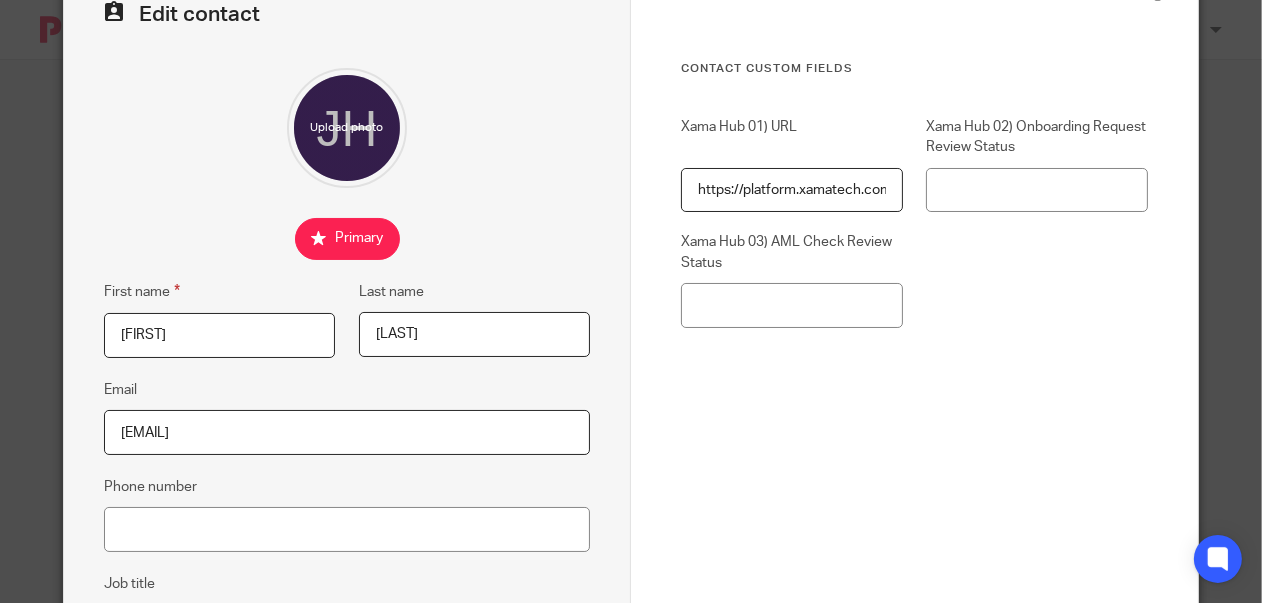 scroll, scrollTop: 120, scrollLeft: 0, axis: vertical 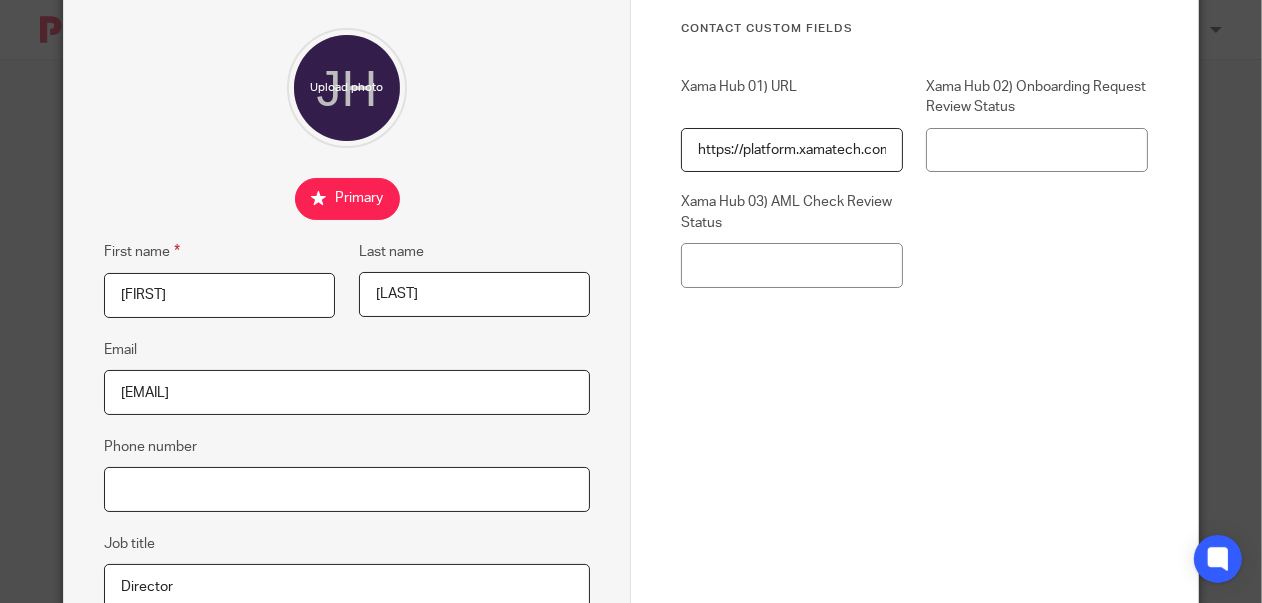 click on "Phone number" at bounding box center [347, 489] 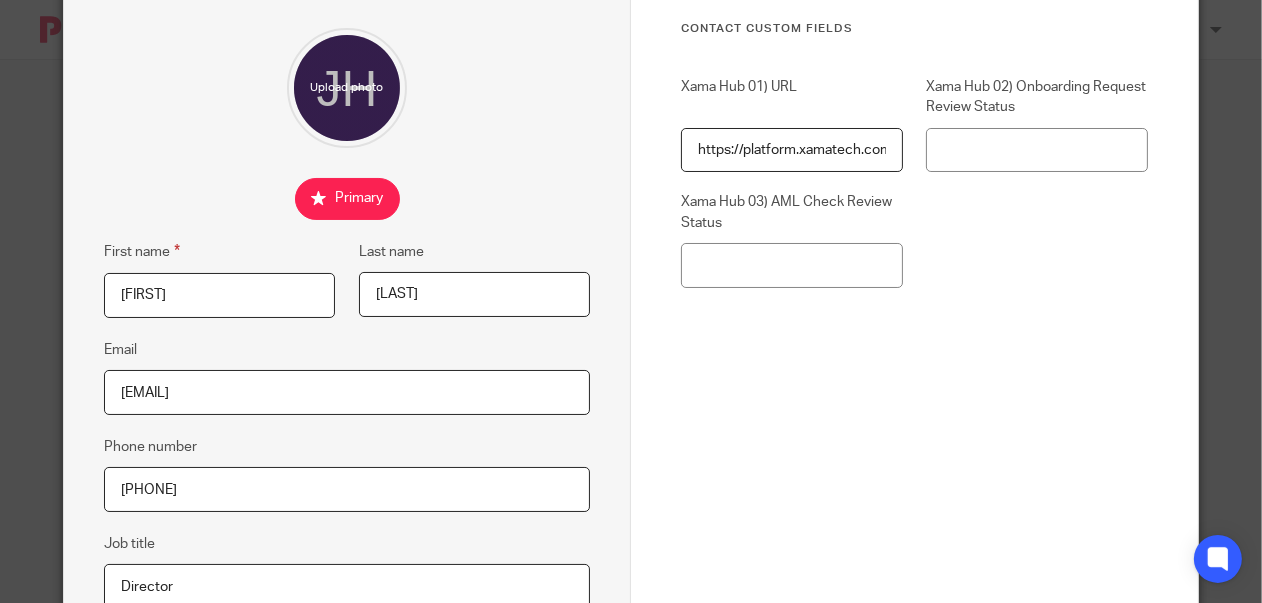 type on "07932429476" 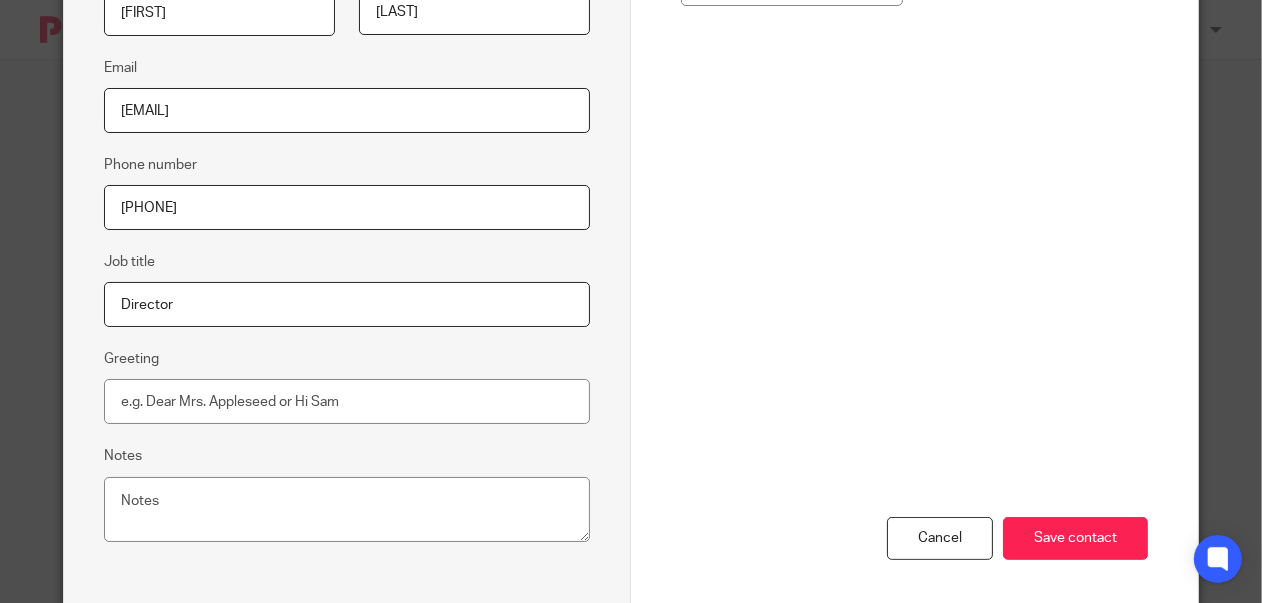 scroll, scrollTop: 446, scrollLeft: 0, axis: vertical 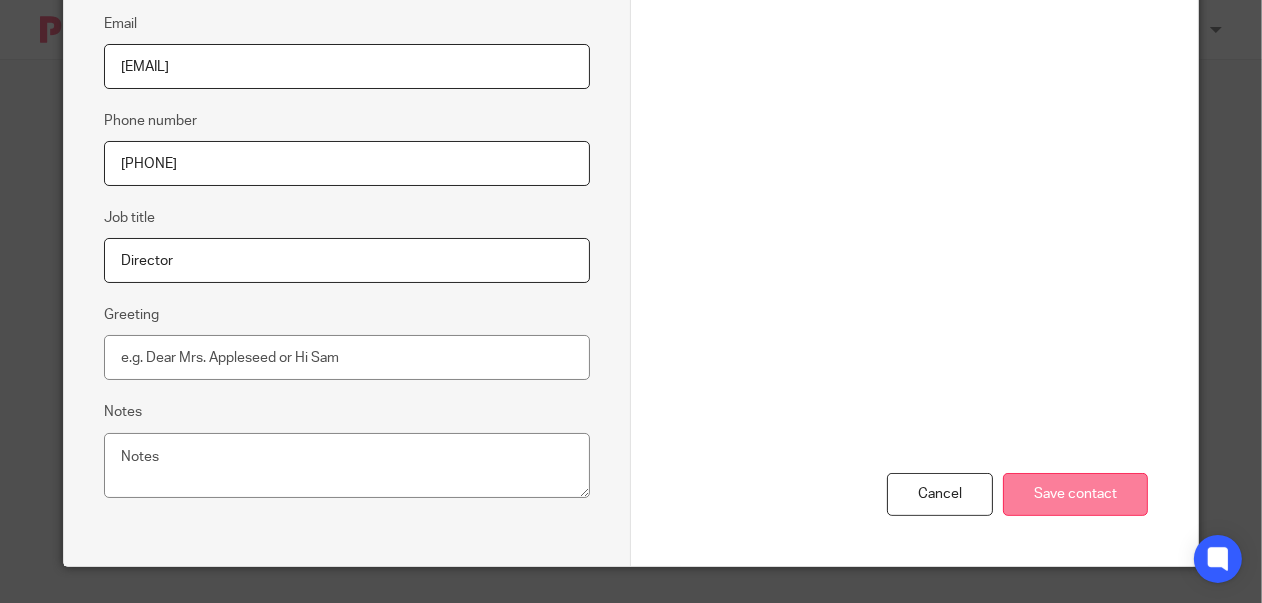 click on "Save contact" at bounding box center [1075, 494] 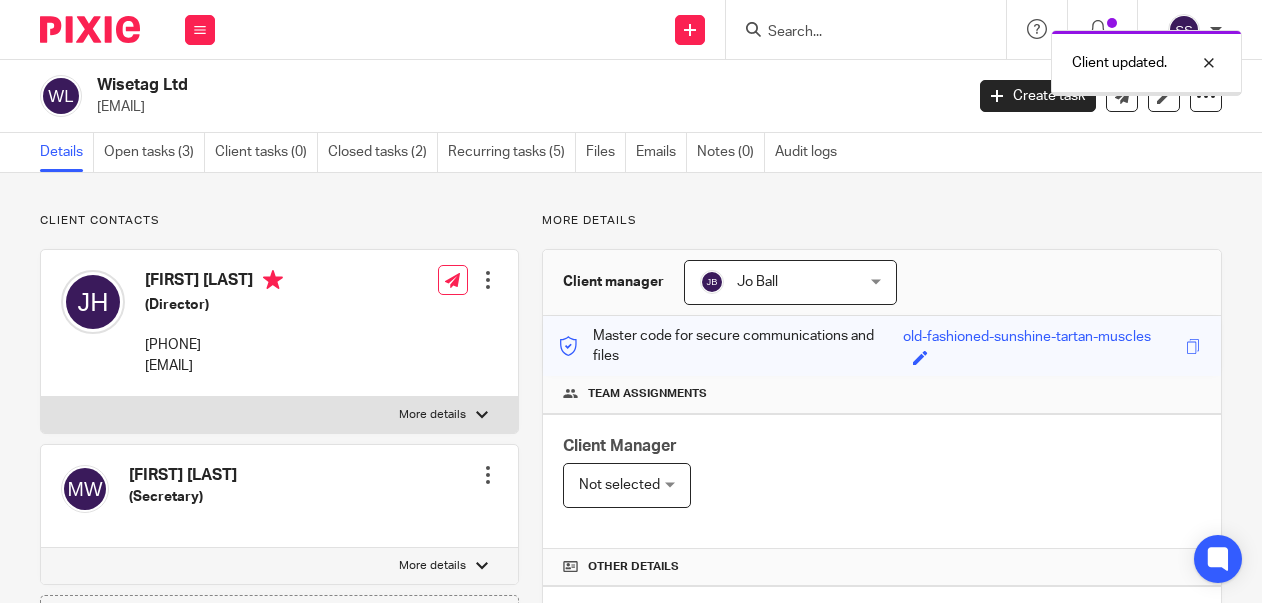 scroll, scrollTop: 0, scrollLeft: 0, axis: both 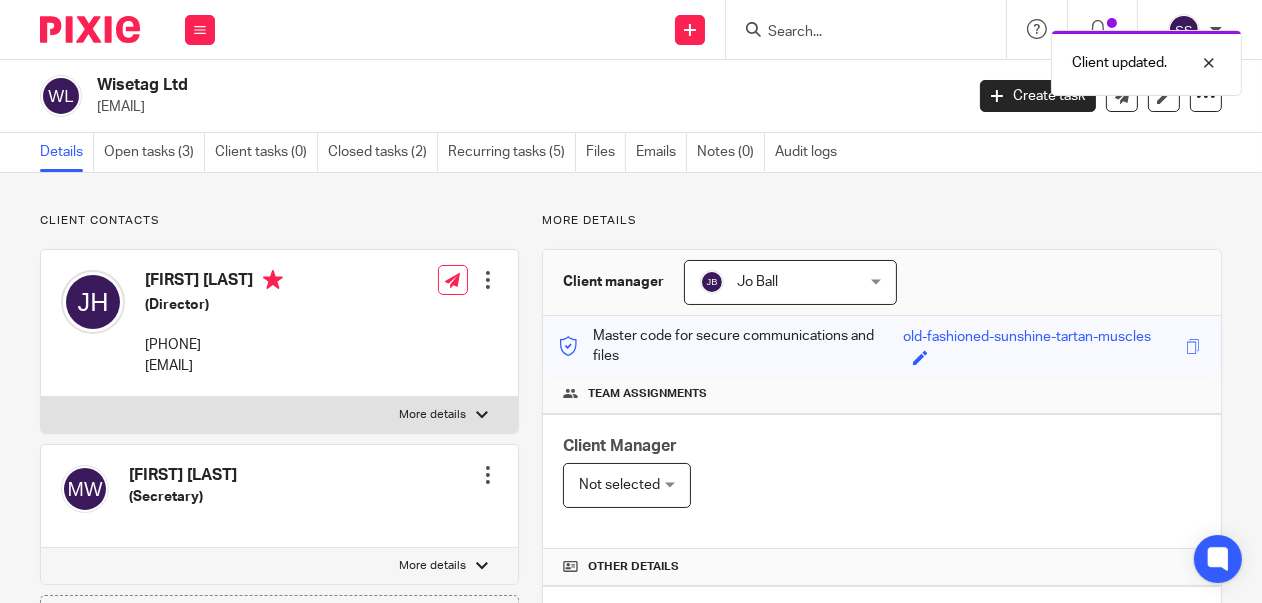 click on "[FIRST] [LAST]
[FIRST] [LAST]" at bounding box center (790, 282) 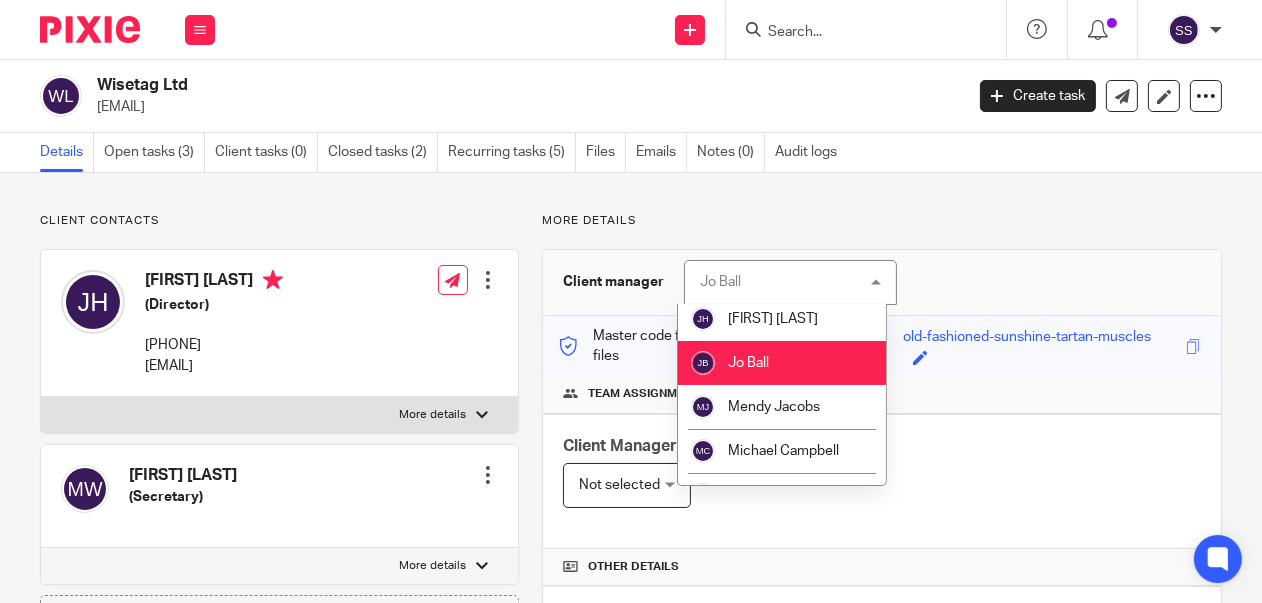 scroll, scrollTop: 347, scrollLeft: 0, axis: vertical 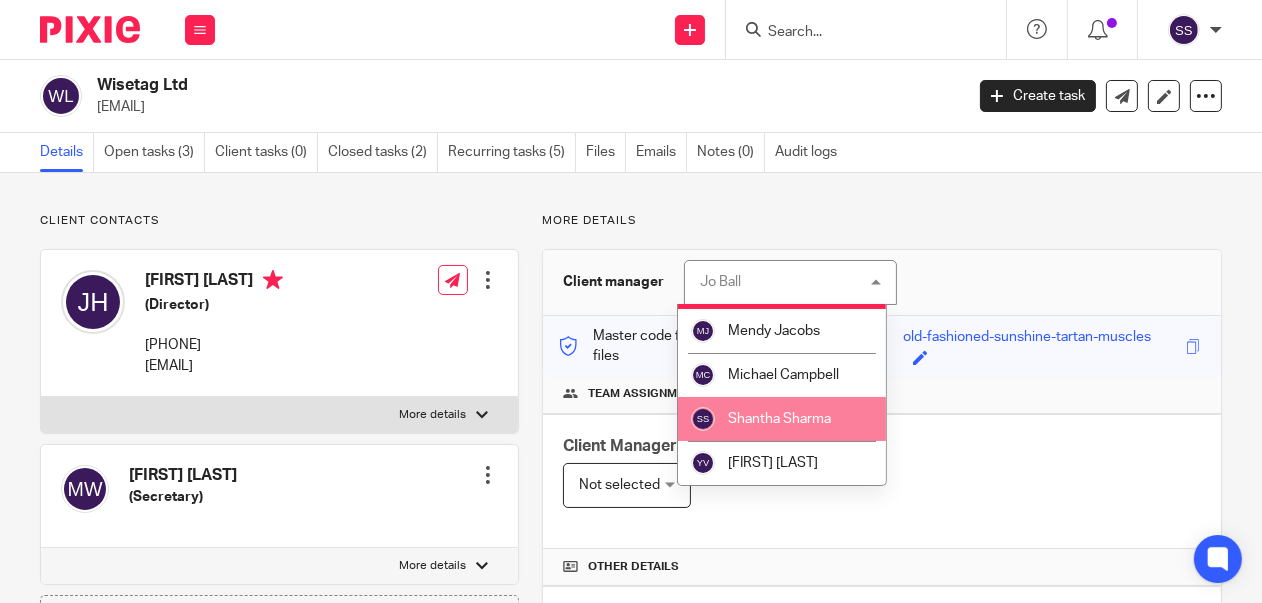 click on "Shantha Sharma" at bounding box center (782, 419) 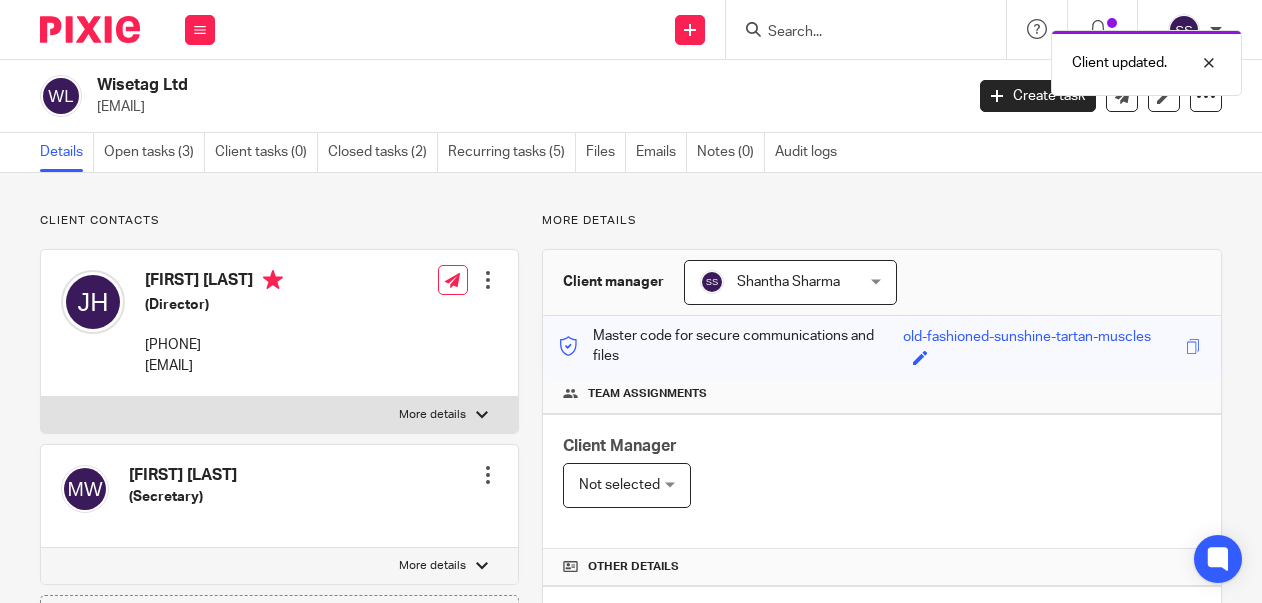 scroll, scrollTop: 0, scrollLeft: 0, axis: both 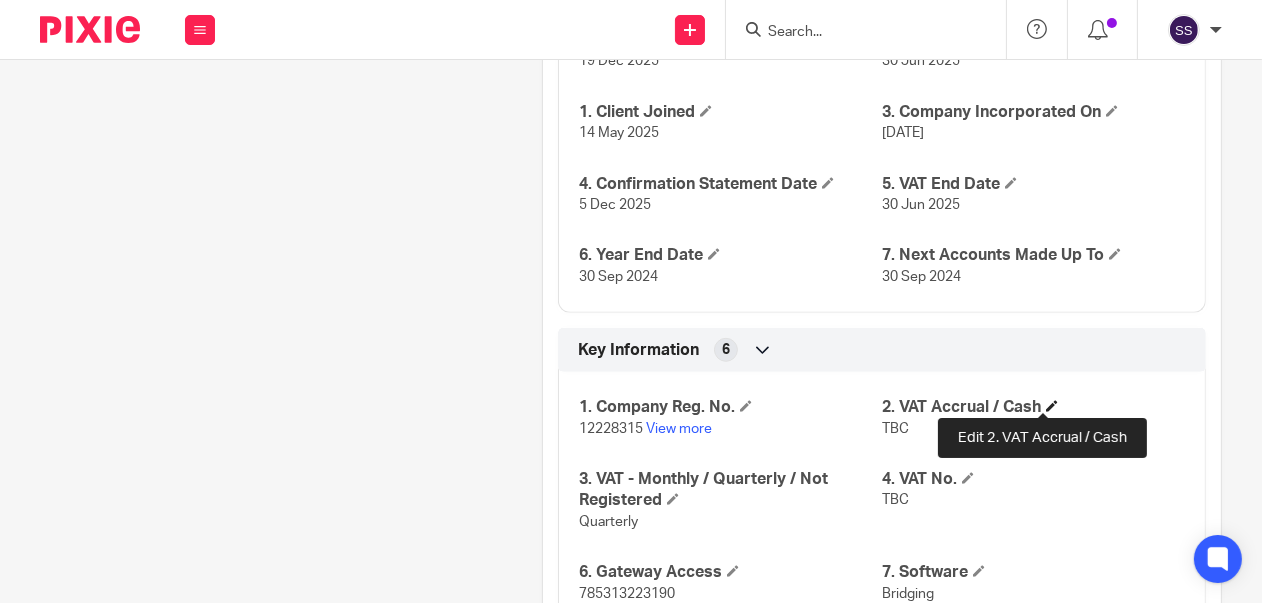 click at bounding box center [1052, 406] 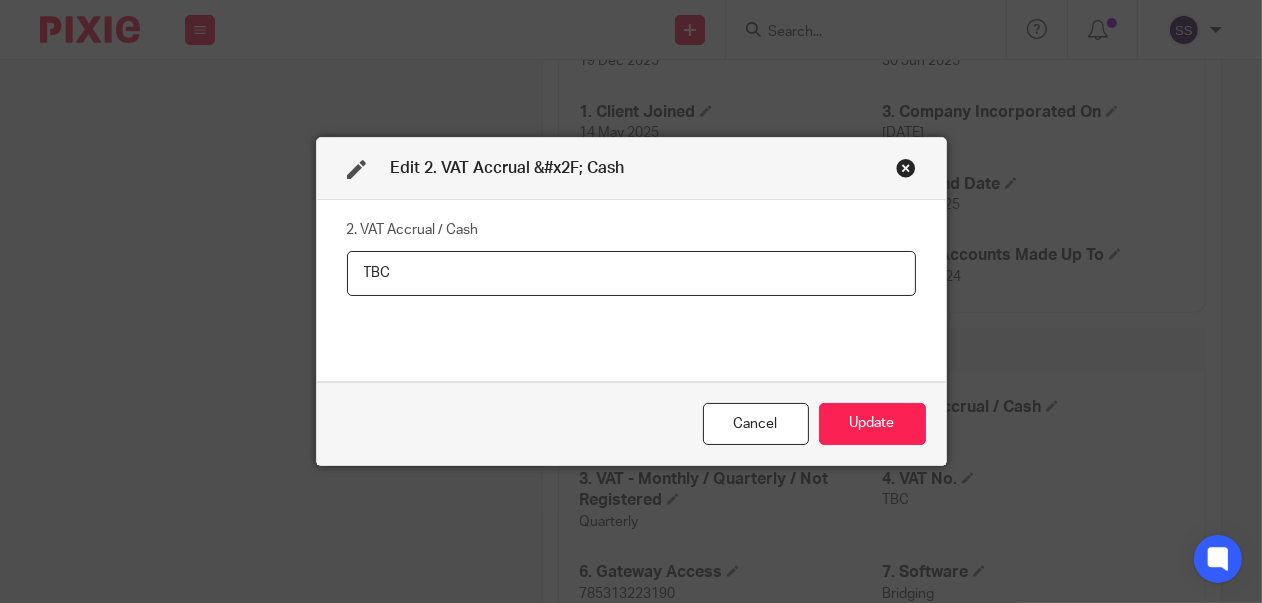 drag, startPoint x: 390, startPoint y: 270, endPoint x: 332, endPoint y: 270, distance: 58 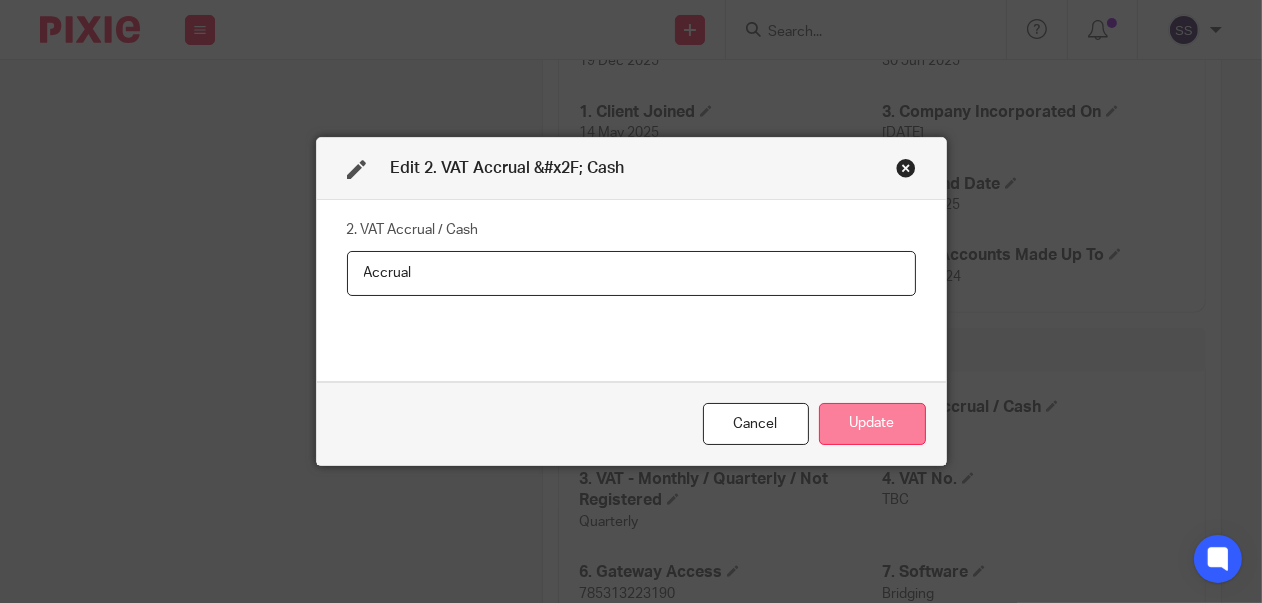 type on "Accrual" 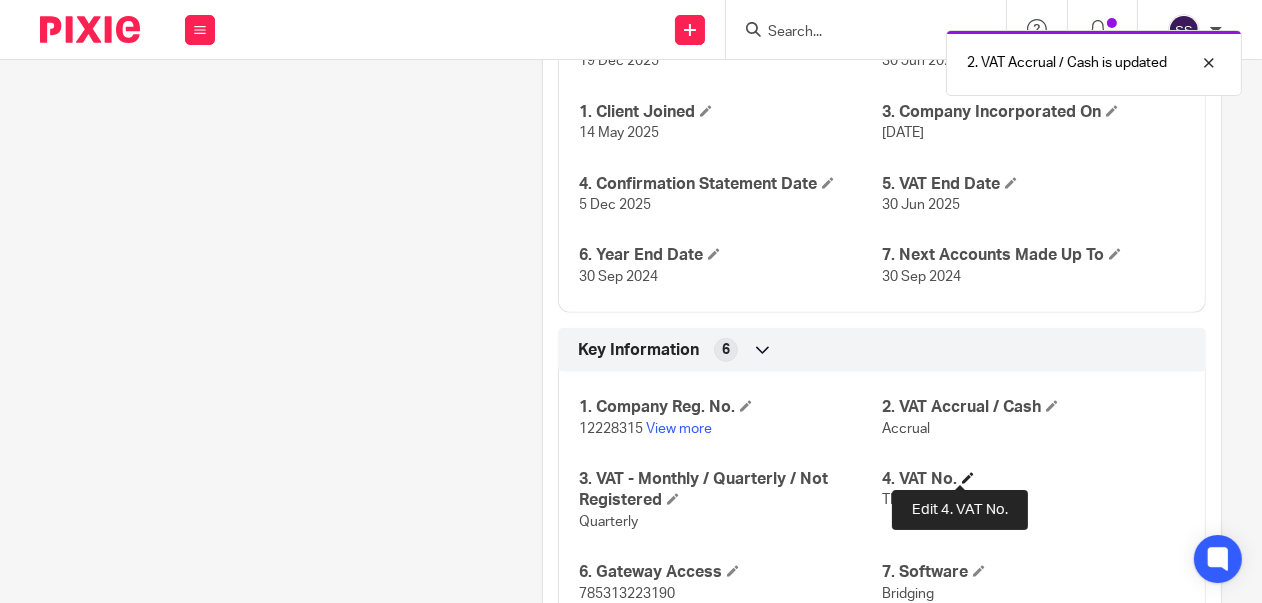 click at bounding box center (968, 478) 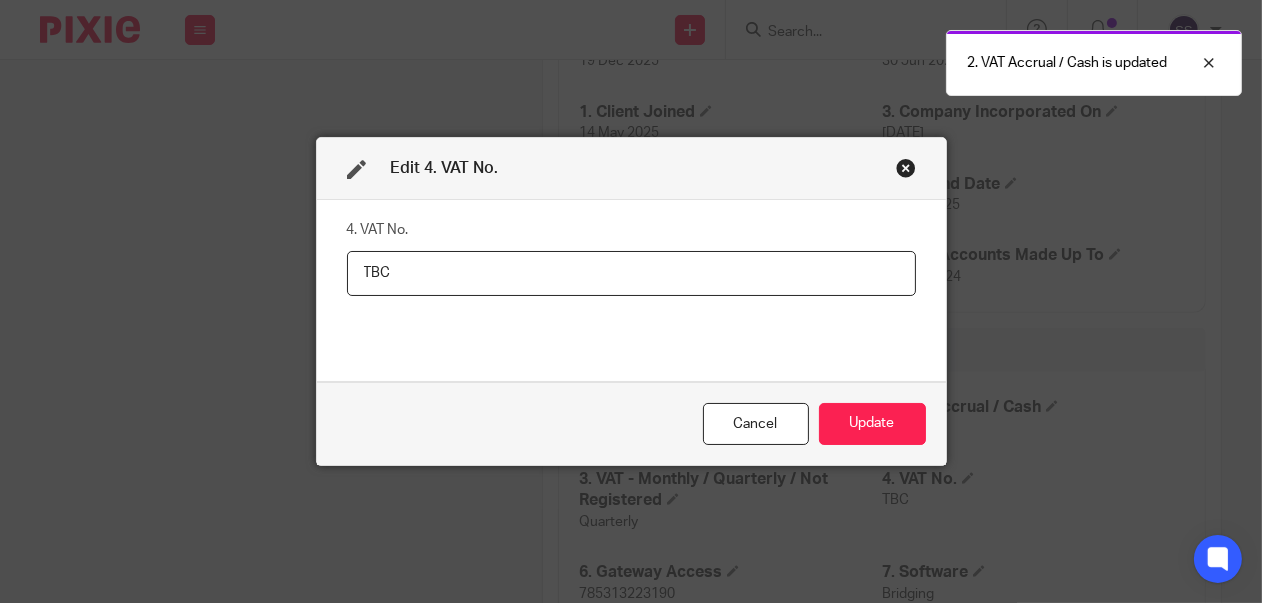 drag, startPoint x: 389, startPoint y: 275, endPoint x: 321, endPoint y: 273, distance: 68.0294 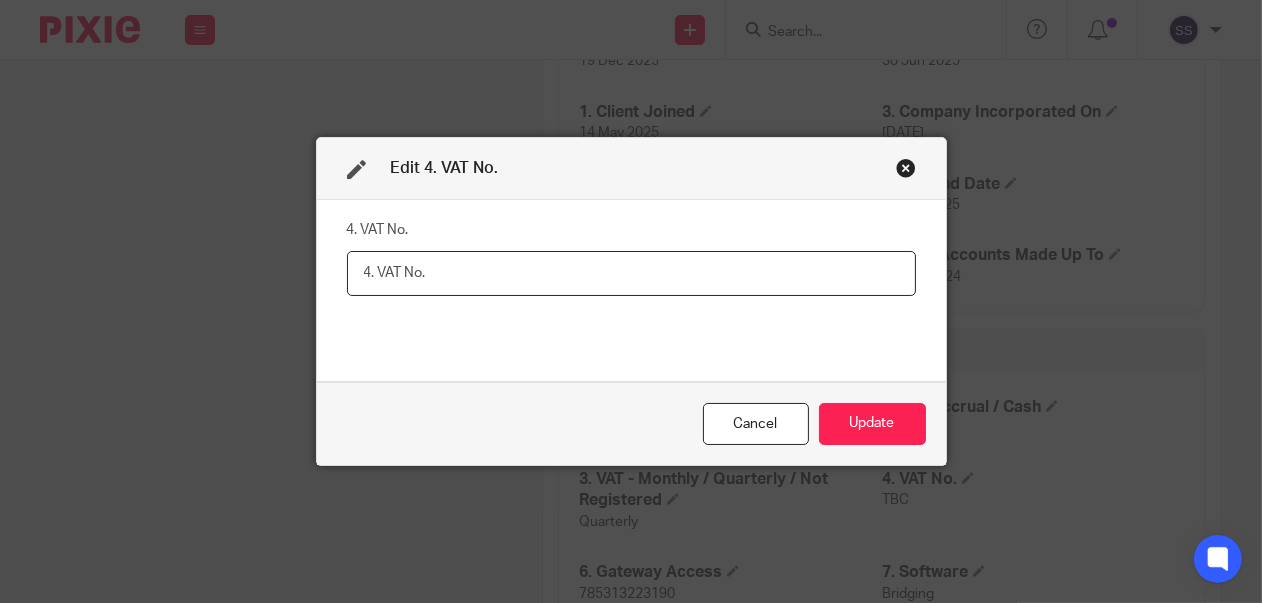 paste on "337145310" 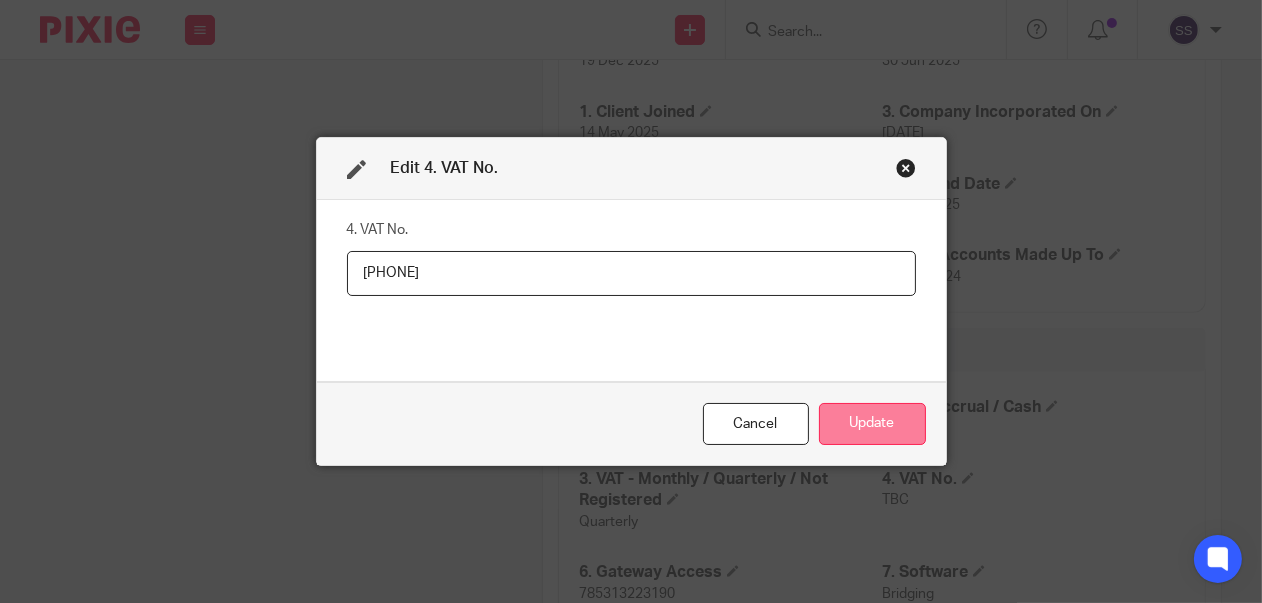 type on "337145310" 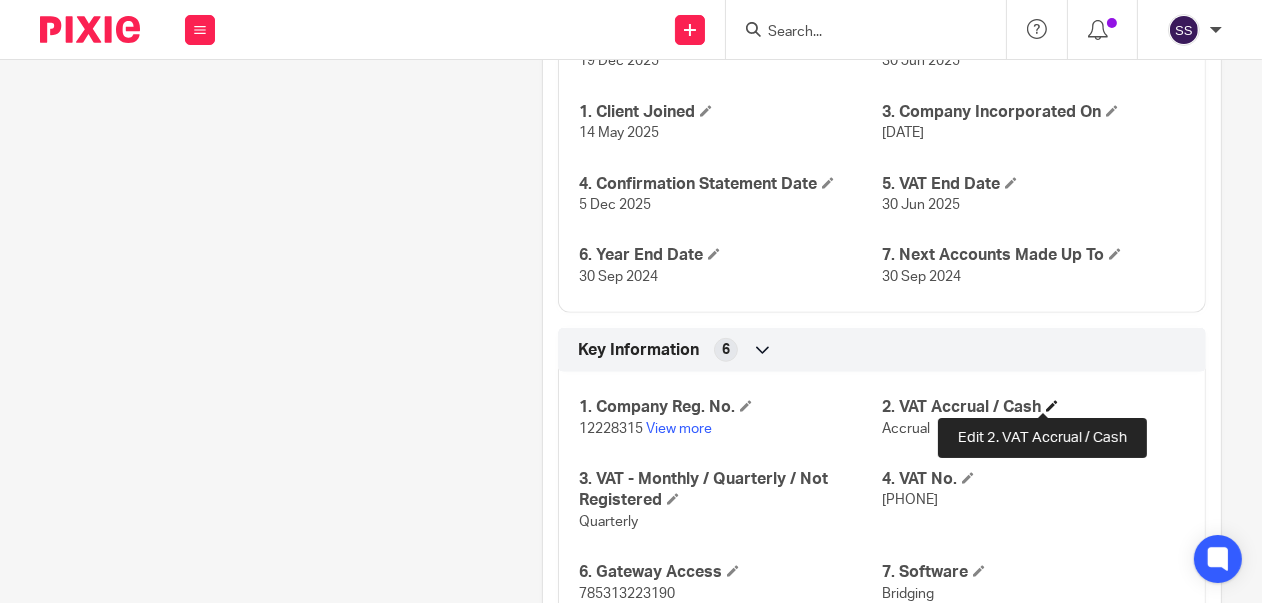 click at bounding box center (1052, 406) 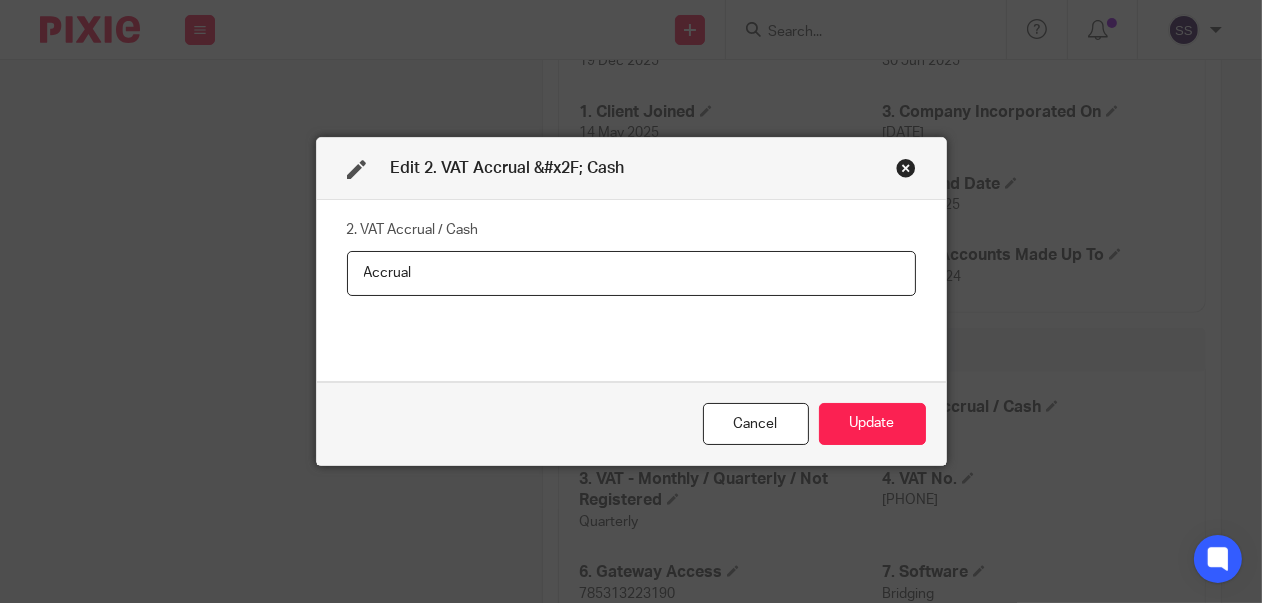 drag, startPoint x: 417, startPoint y: 270, endPoint x: 288, endPoint y: 269, distance: 129.00388 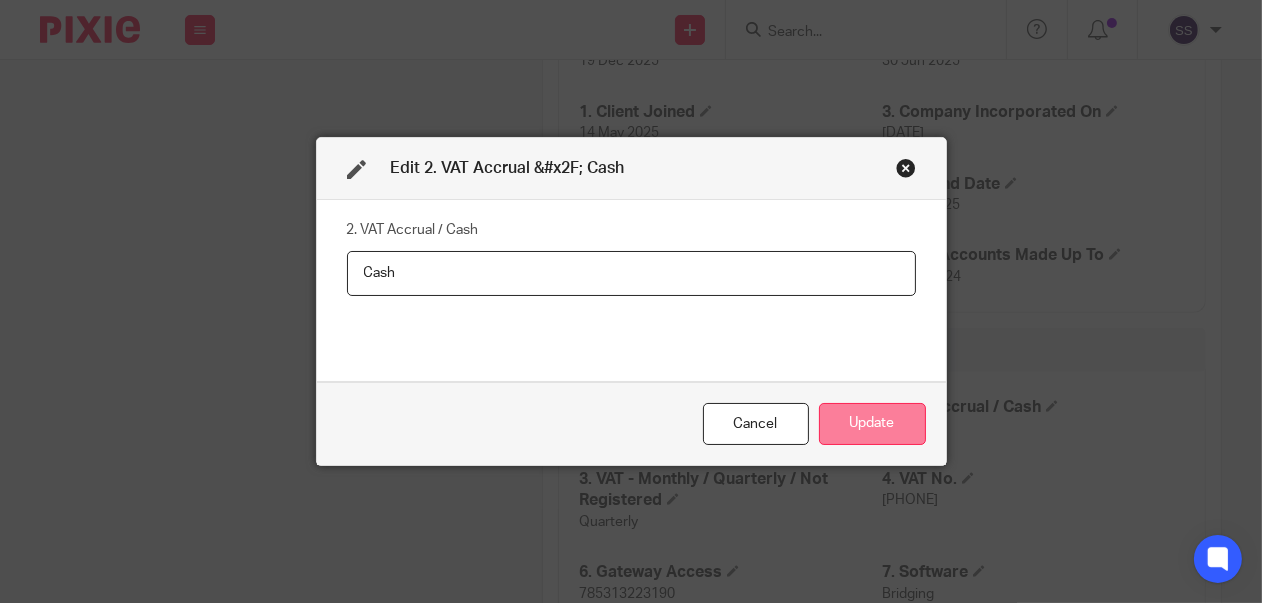 type on "Cash" 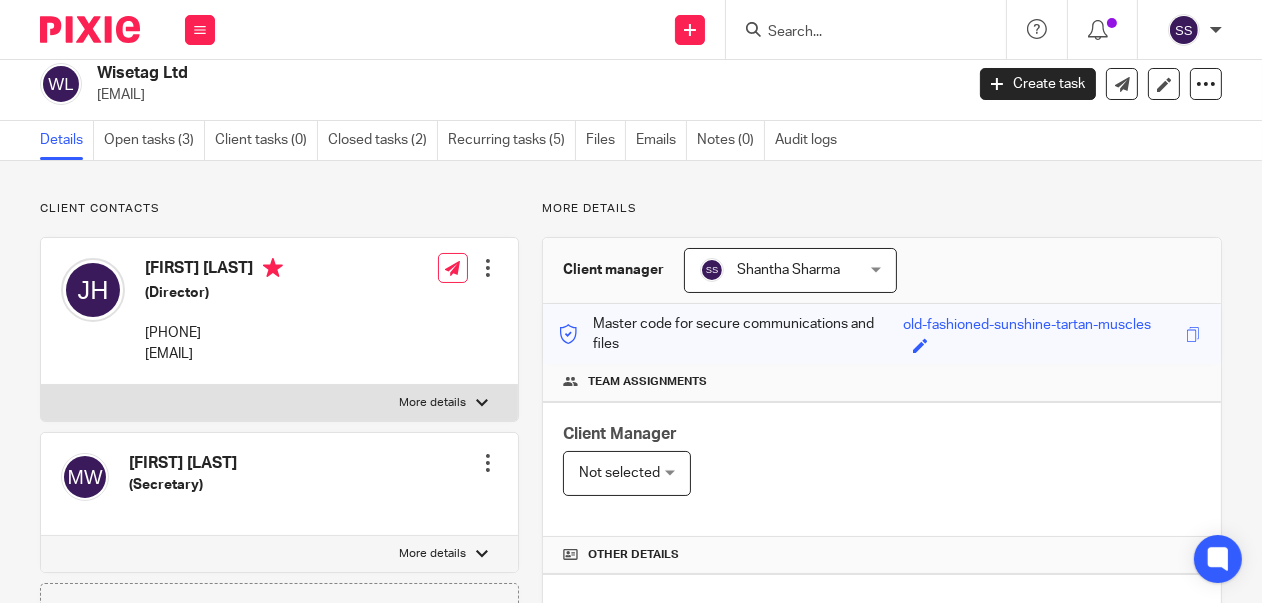 scroll, scrollTop: 0, scrollLeft: 0, axis: both 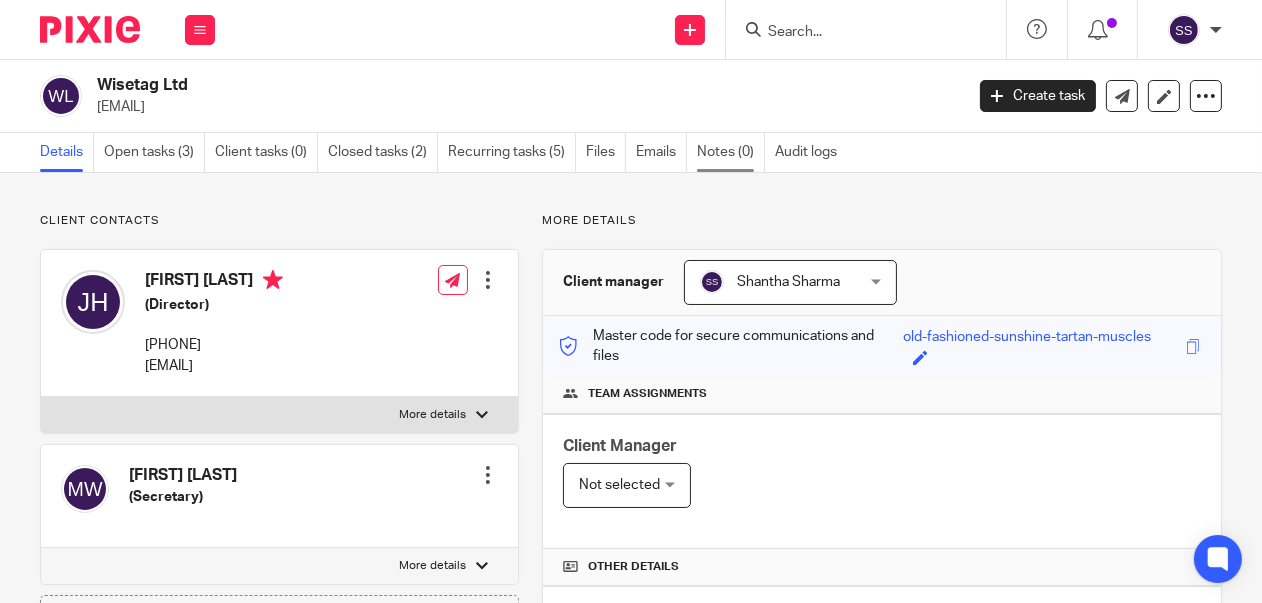 click on "Notes (0)" at bounding box center (731, 152) 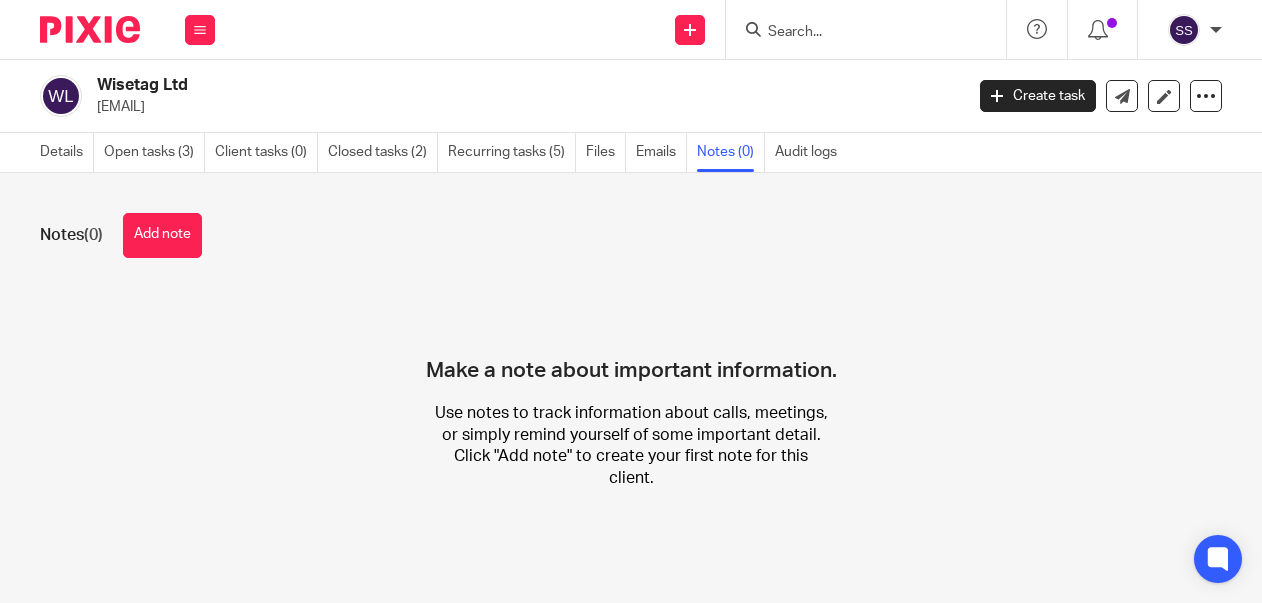 scroll, scrollTop: 0, scrollLeft: 0, axis: both 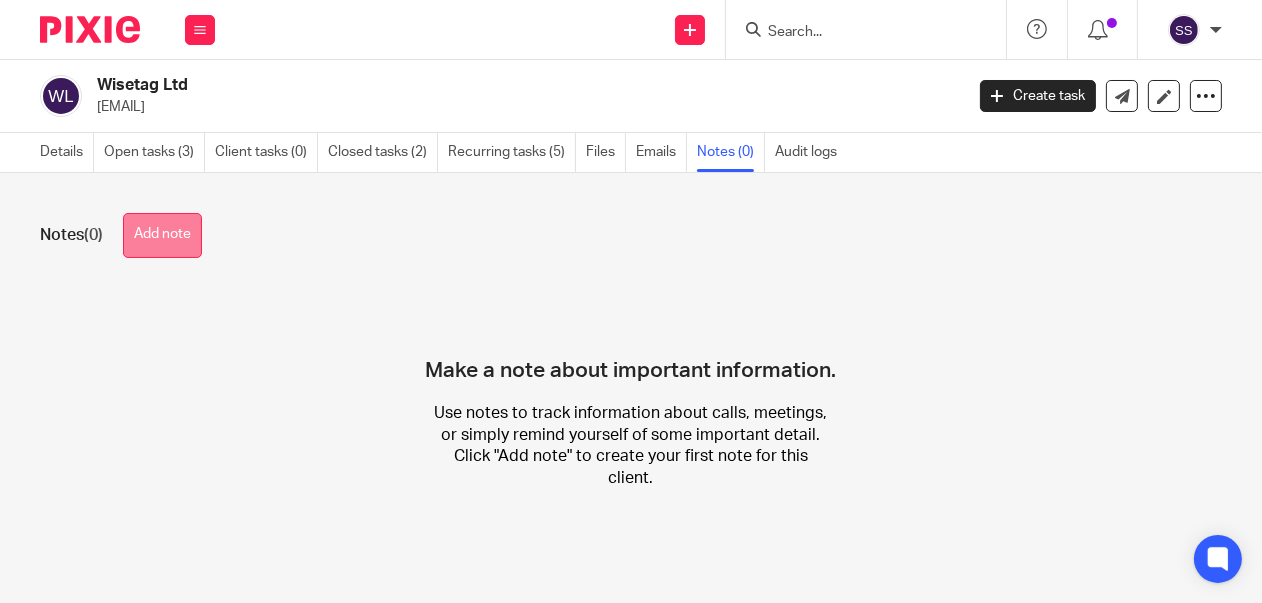 click on "Add note" at bounding box center [162, 235] 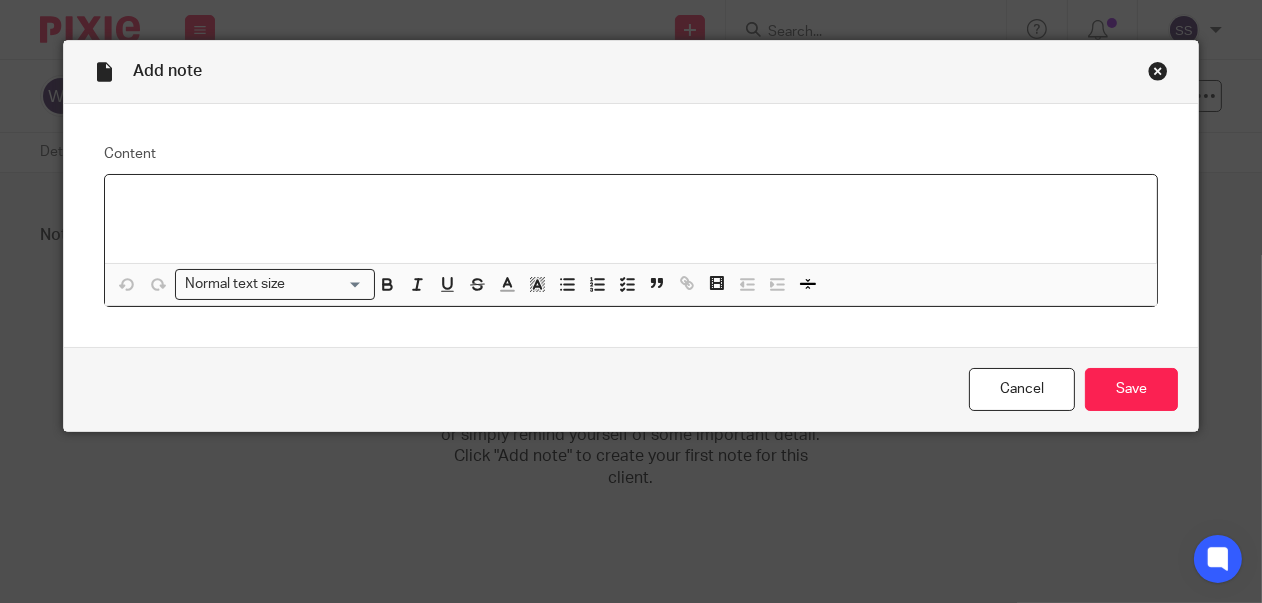 type 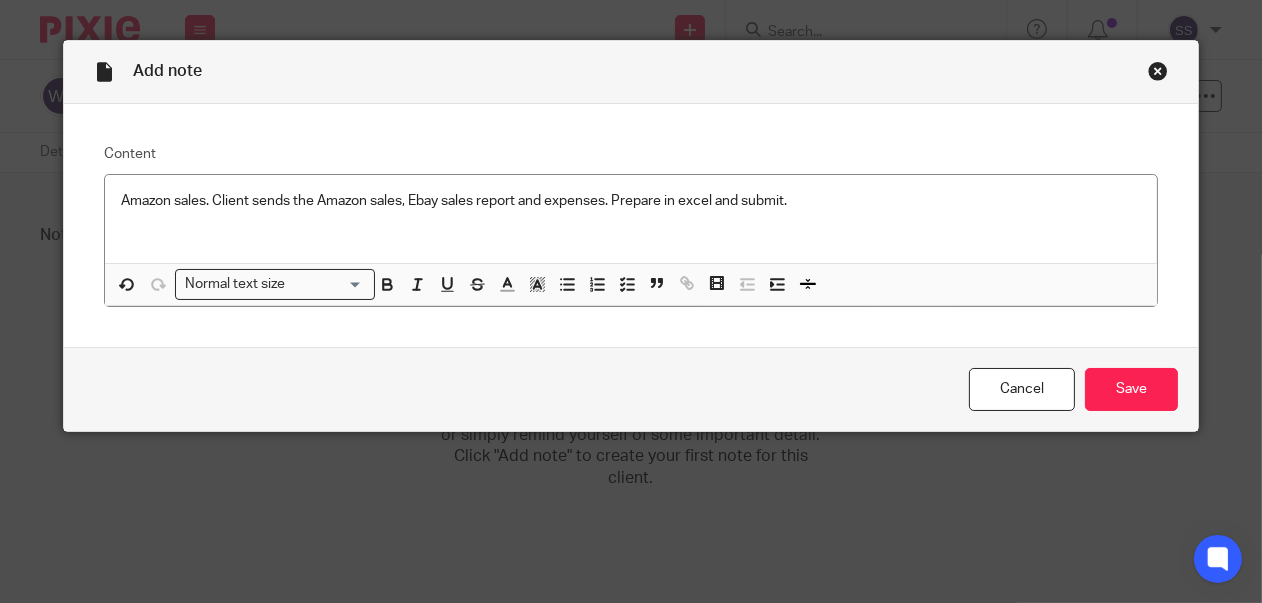 drag, startPoint x: 1125, startPoint y: 390, endPoint x: 1116, endPoint y: 308, distance: 82.492424 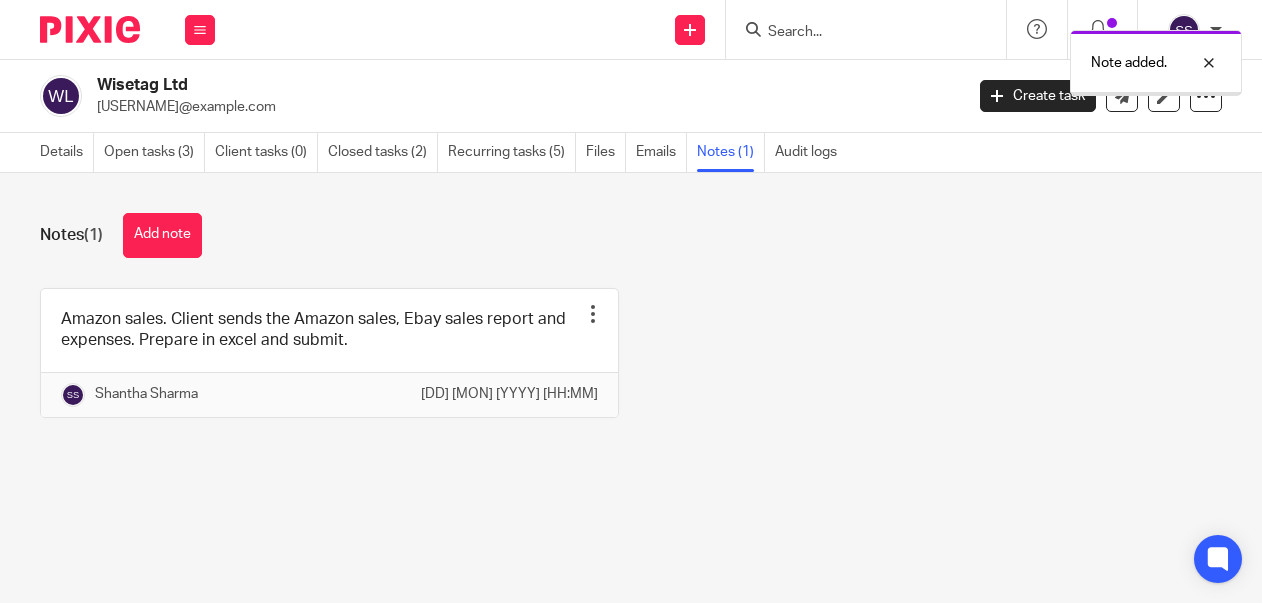 scroll, scrollTop: 0, scrollLeft: 0, axis: both 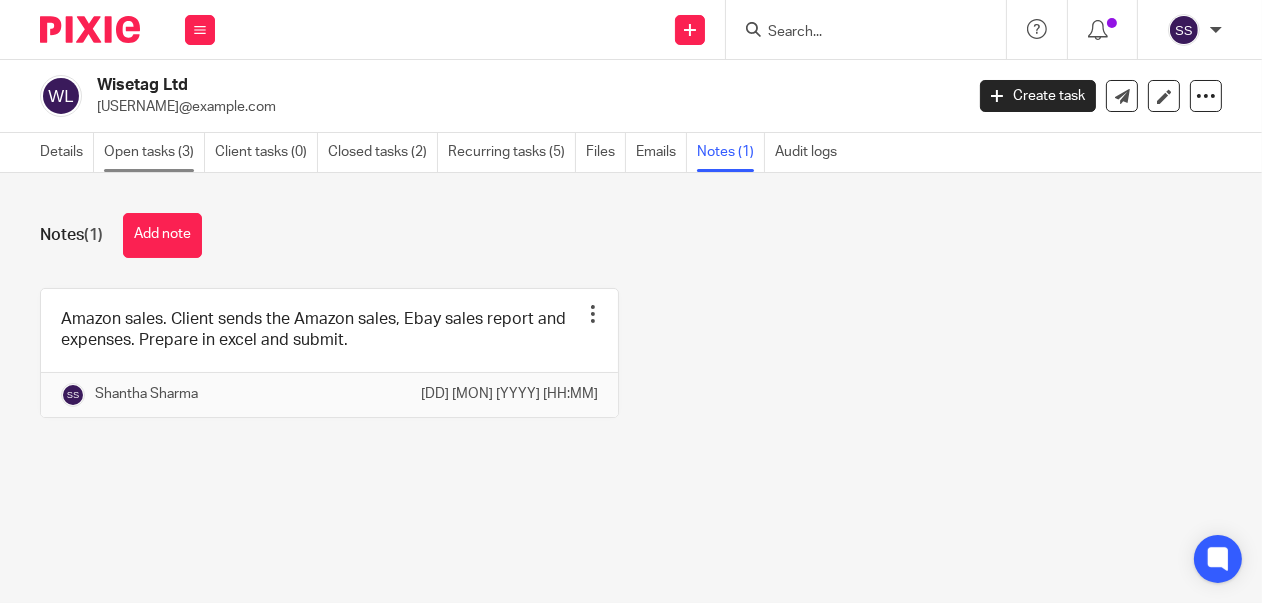 click on "Open tasks (3)" at bounding box center [154, 152] 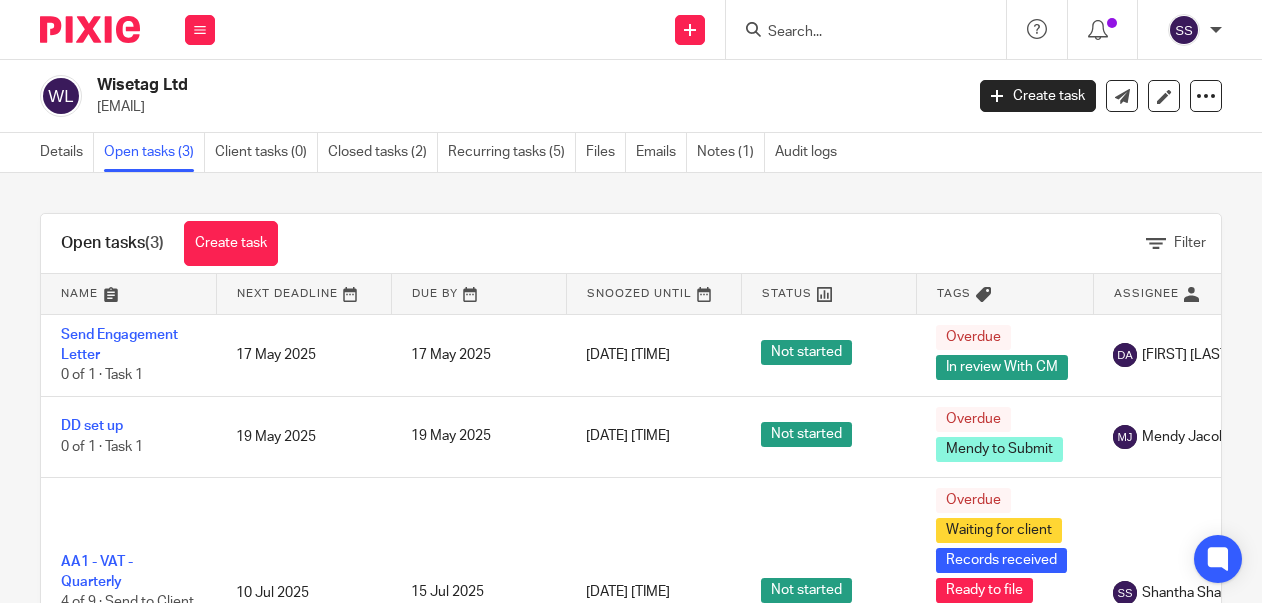scroll, scrollTop: 0, scrollLeft: 0, axis: both 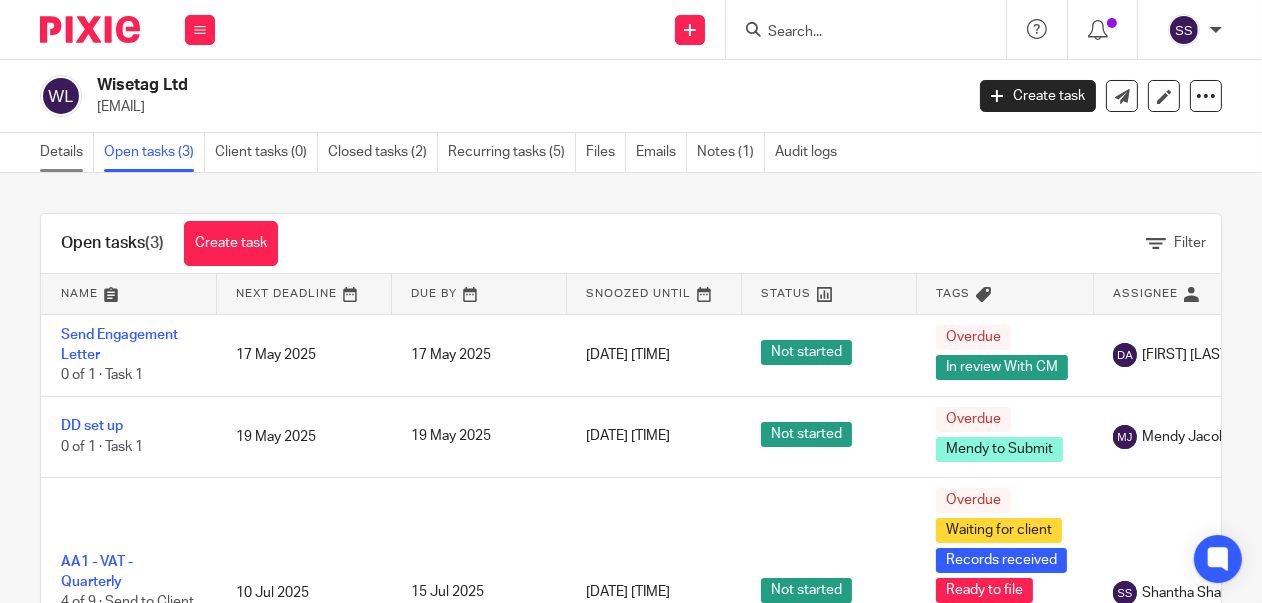 click on "Details" at bounding box center [67, 152] 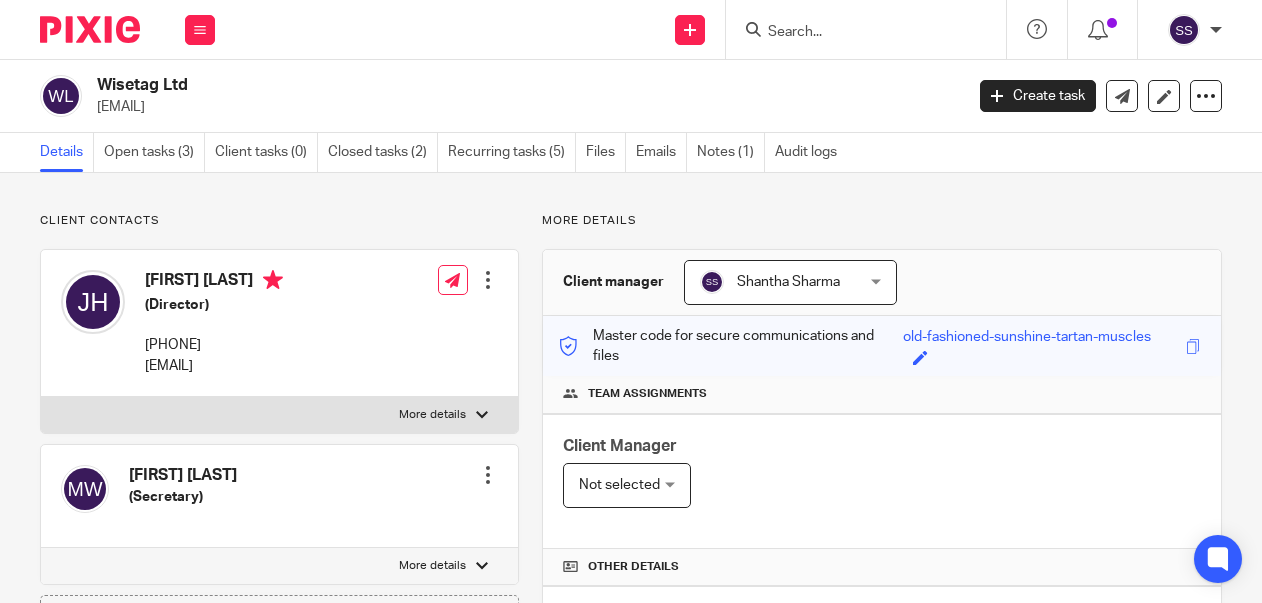 scroll, scrollTop: 0, scrollLeft: 0, axis: both 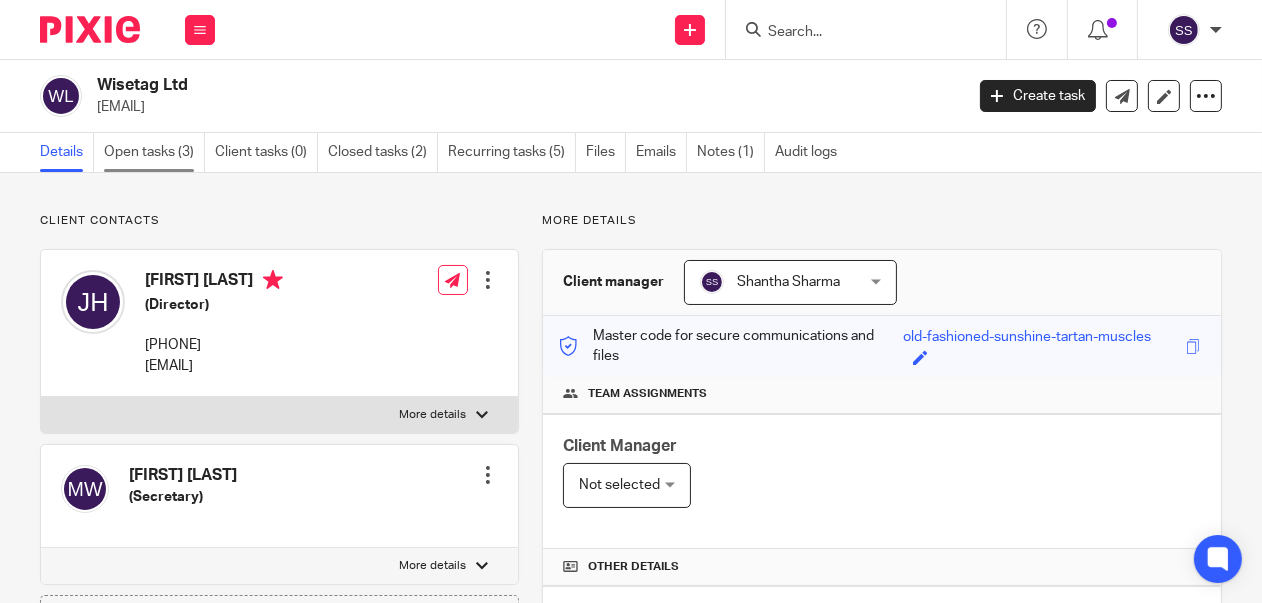 click on "Open tasks (3)" at bounding box center [154, 152] 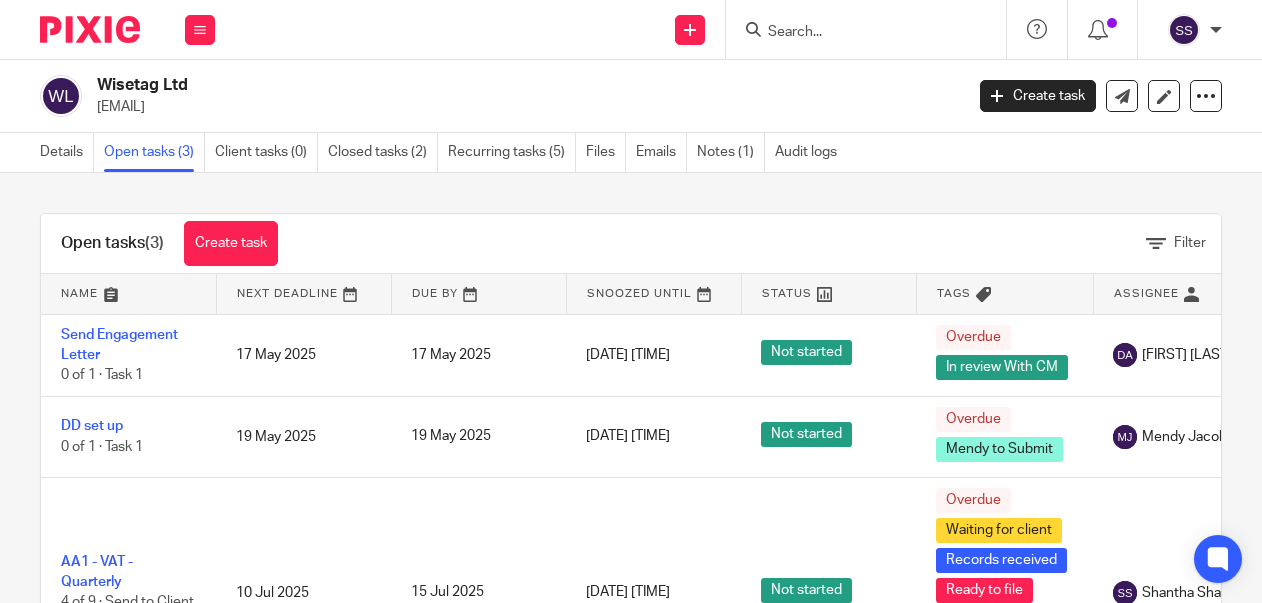 scroll, scrollTop: 0, scrollLeft: 0, axis: both 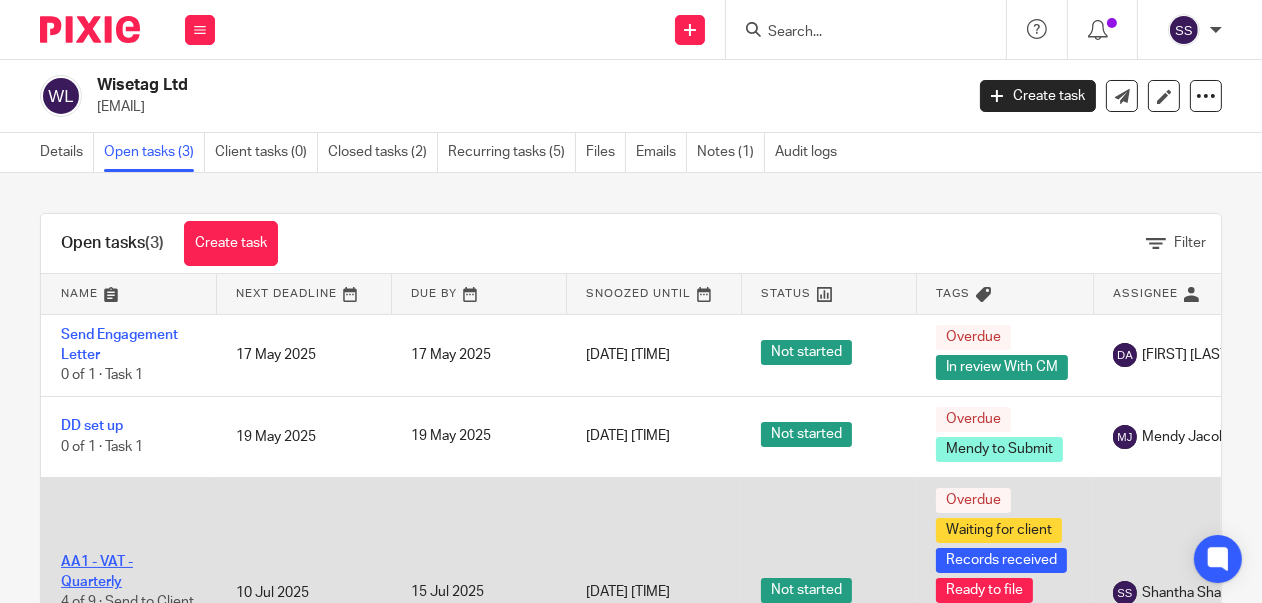 click on "AA1 - VAT - Quarterly" at bounding box center [97, 572] 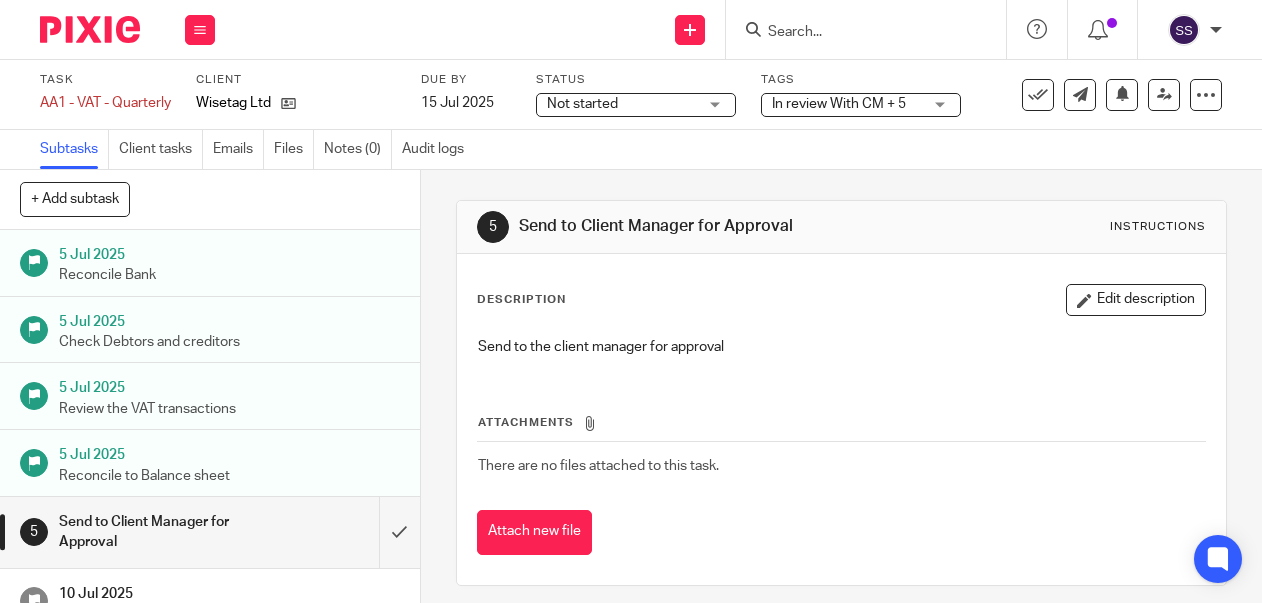 scroll, scrollTop: 0, scrollLeft: 0, axis: both 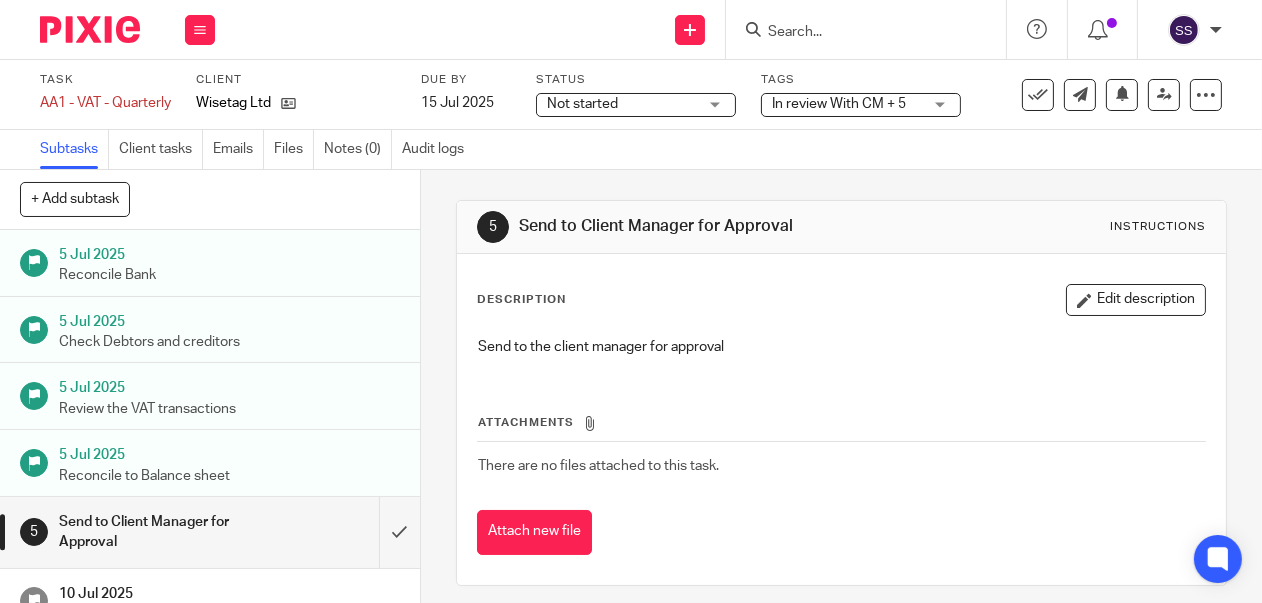 click on "In review With CM + 5" at bounding box center [861, 105] 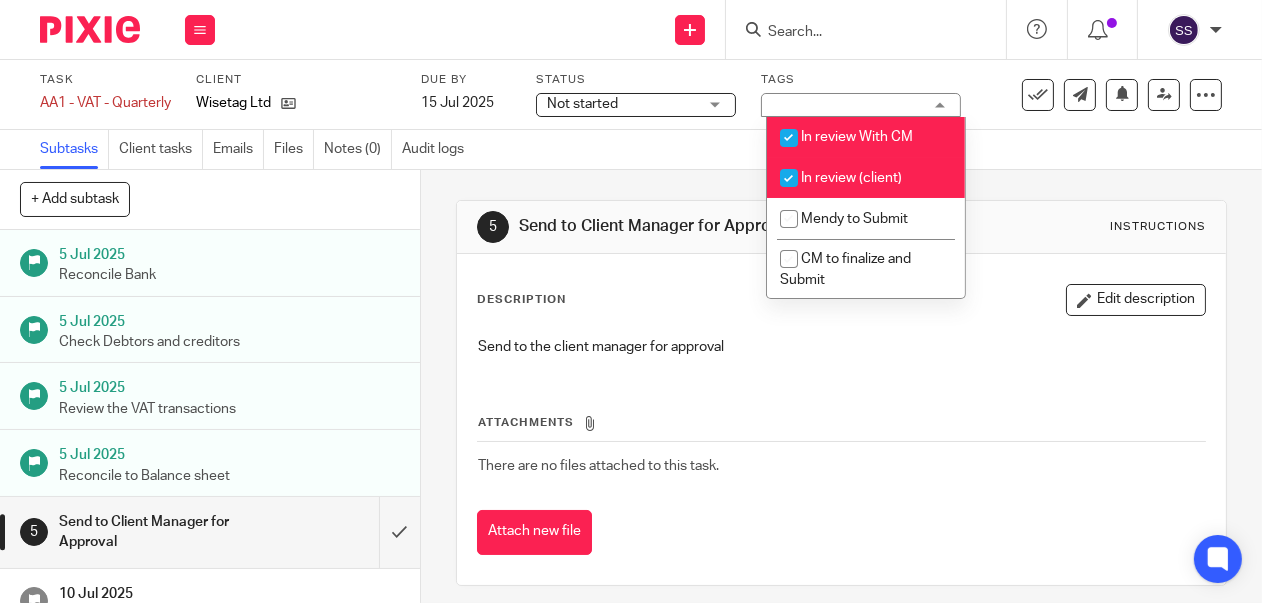 click on "In review (client)" at bounding box center [866, 178] 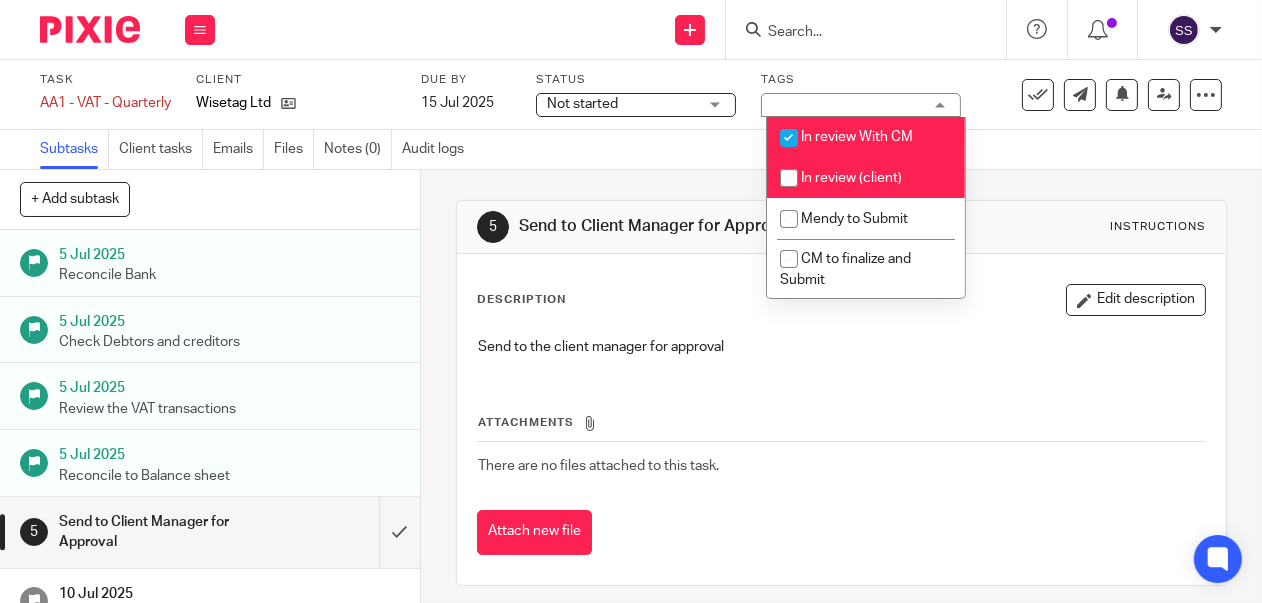 checkbox on "false" 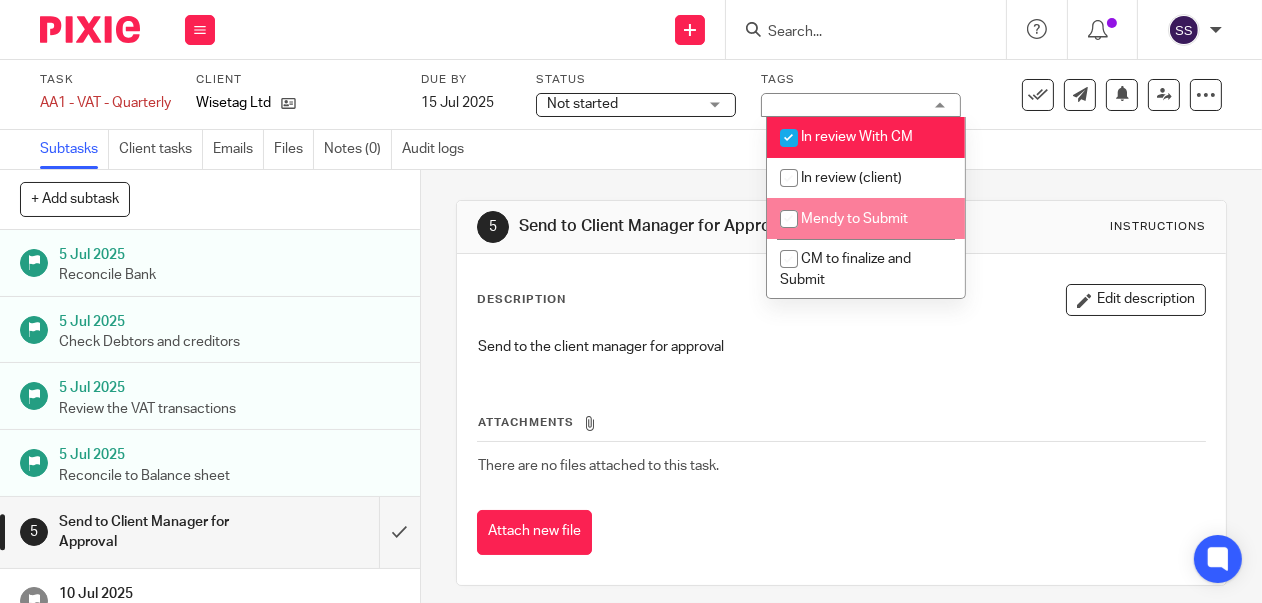 scroll, scrollTop: 158, scrollLeft: 0, axis: vertical 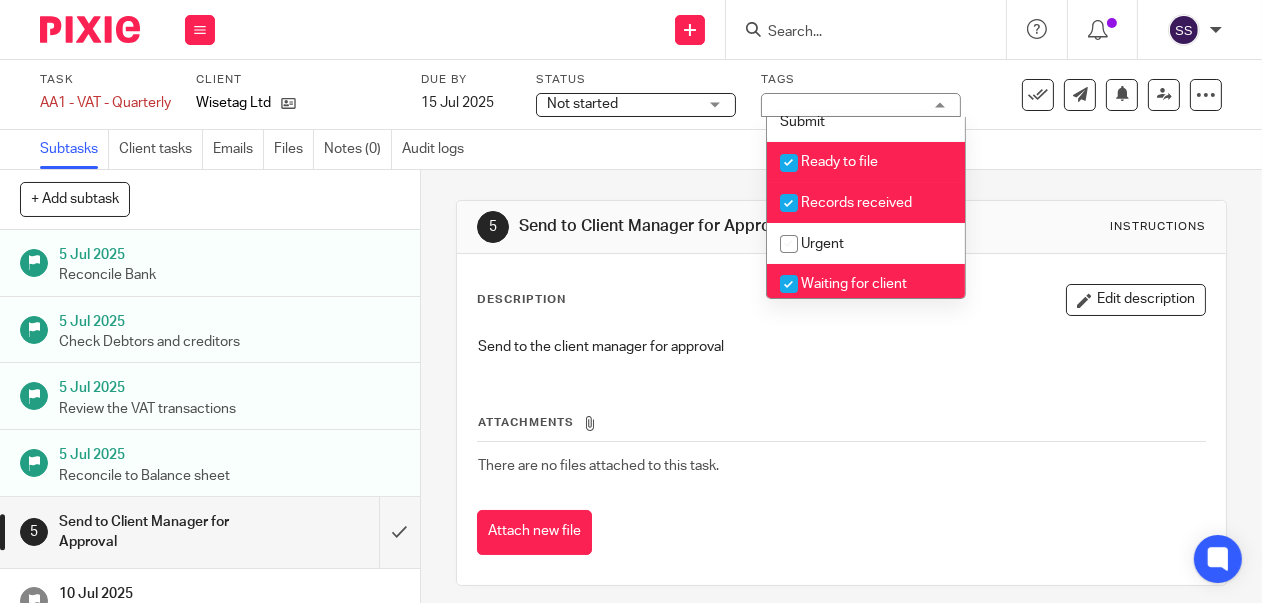 drag, startPoint x: 842, startPoint y: 154, endPoint x: 827, endPoint y: 196, distance: 44.598206 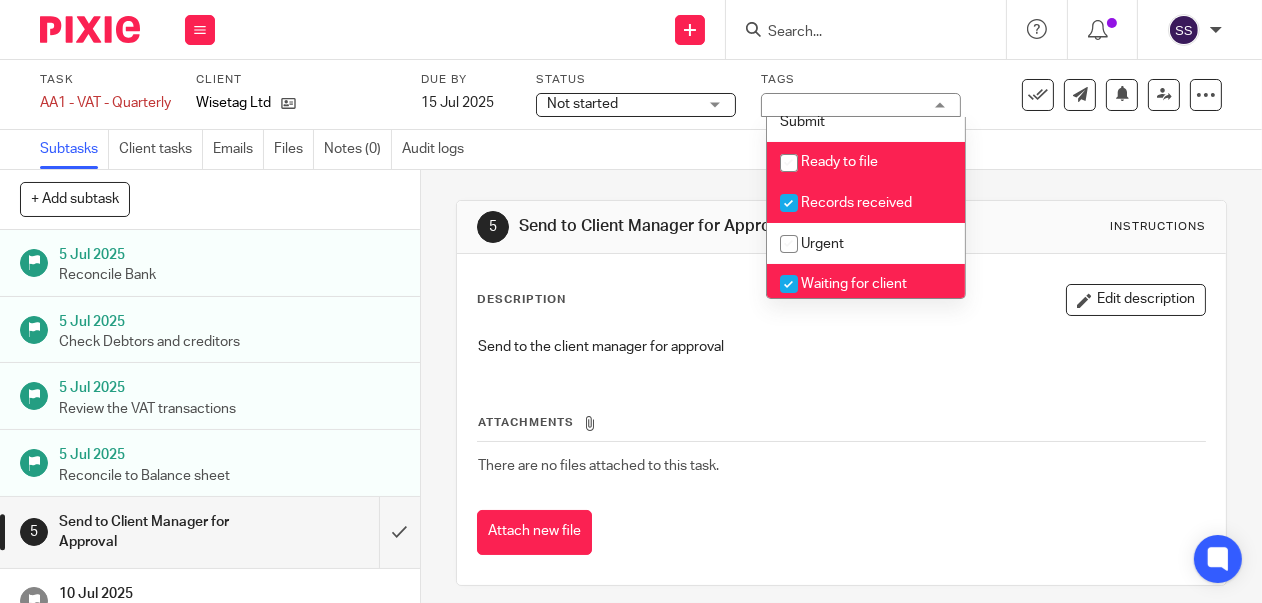 checkbox on "false" 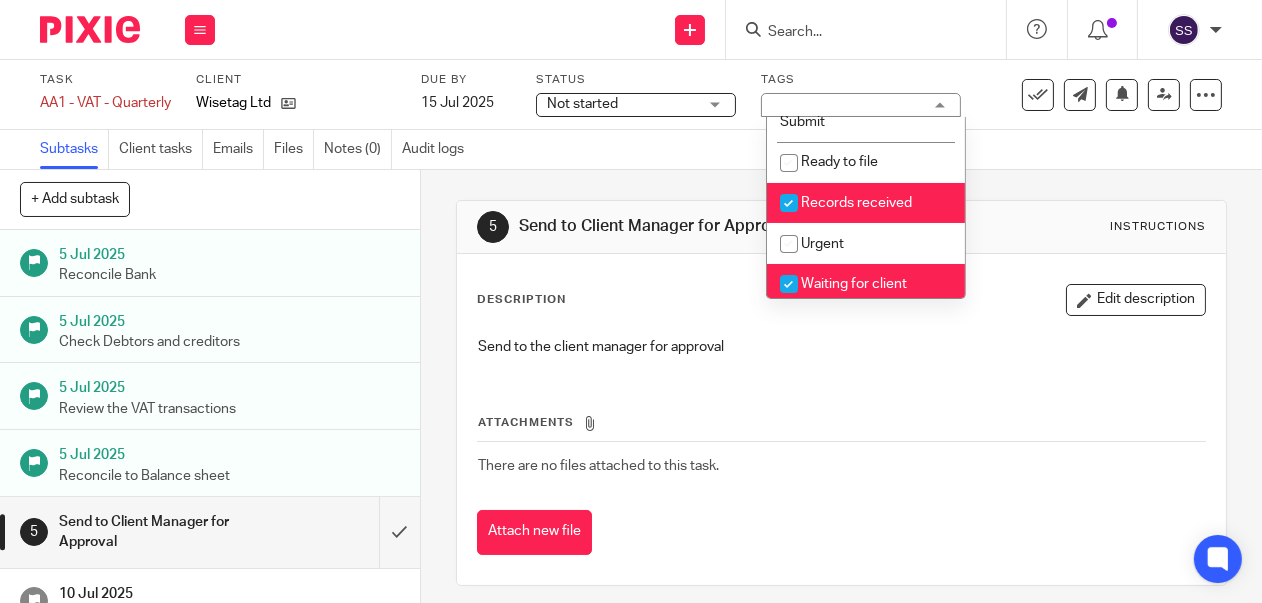 drag, startPoint x: 804, startPoint y: 205, endPoint x: 805, endPoint y: 235, distance: 30.016663 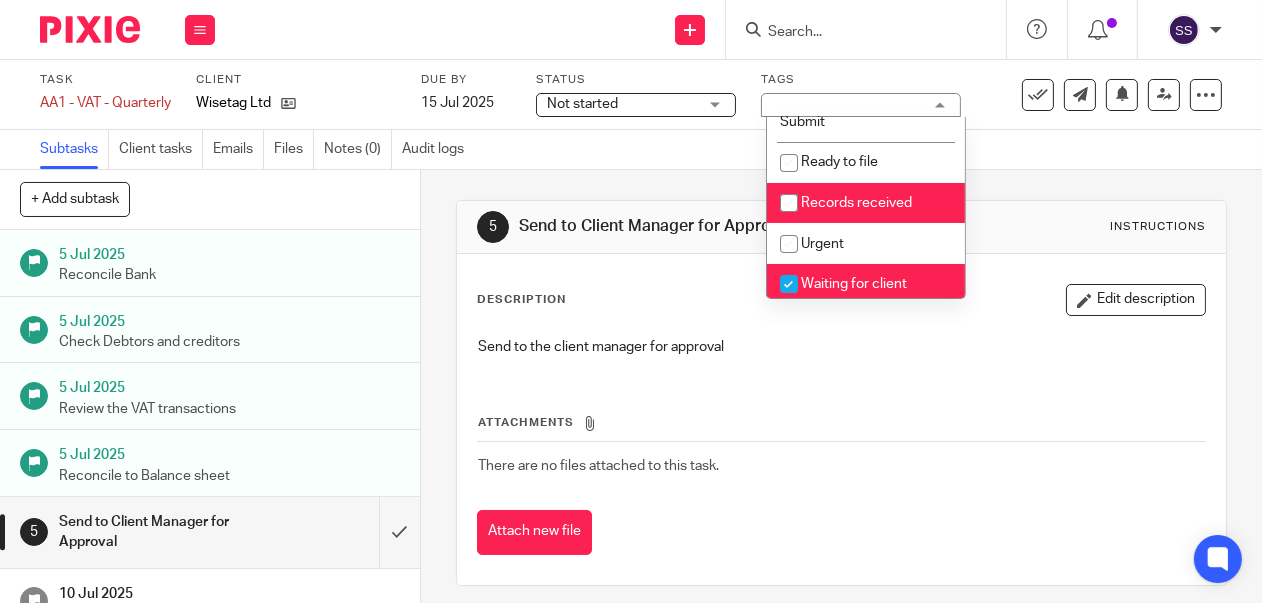 checkbox on "false" 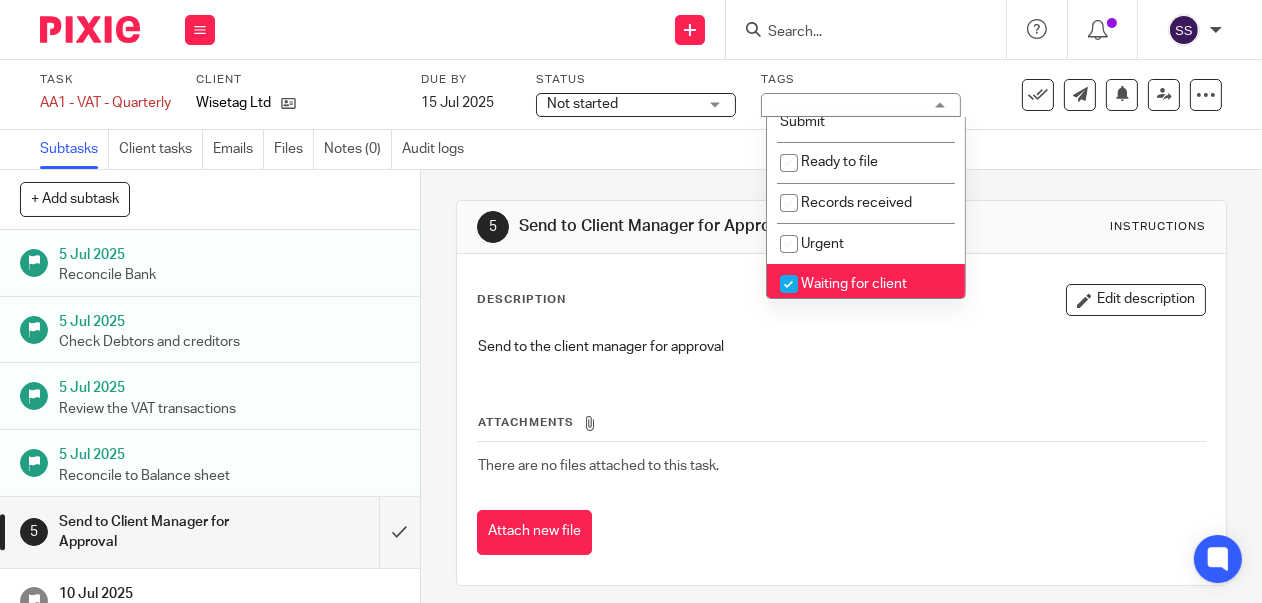click at bounding box center (789, 284) 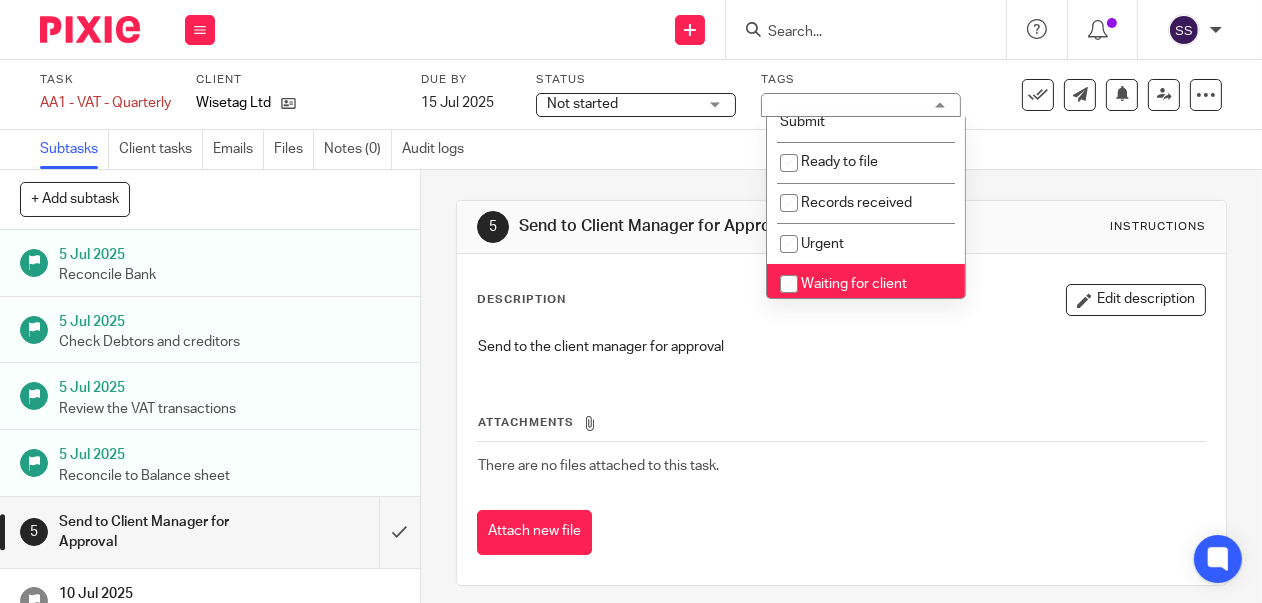 checkbox on "false" 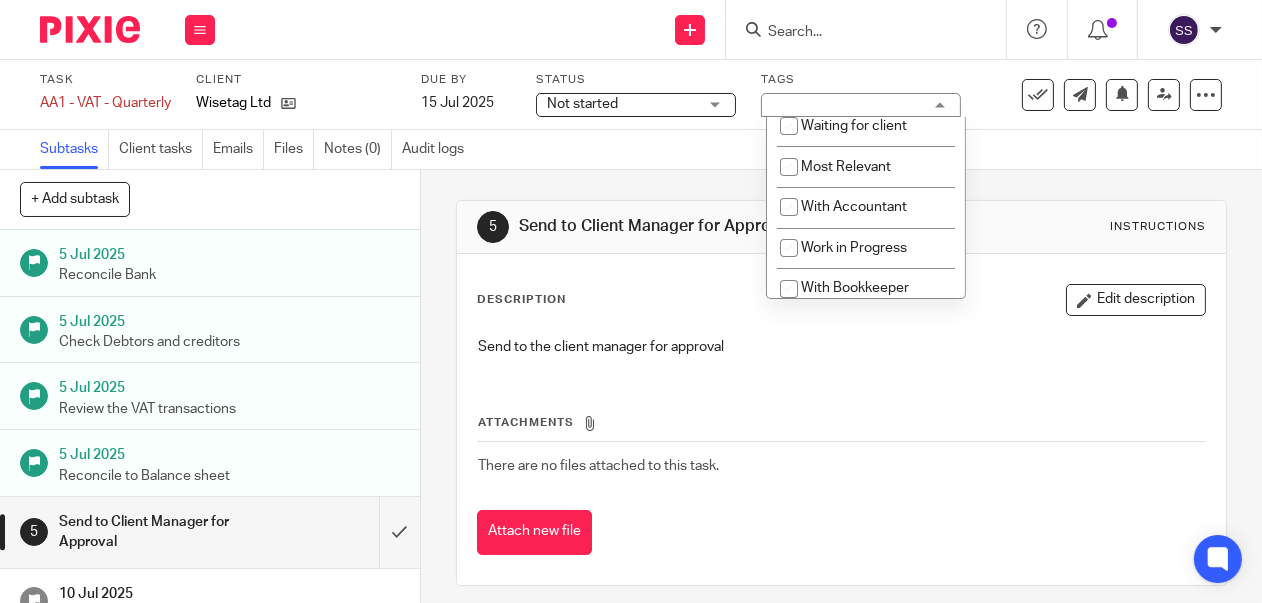 scroll, scrollTop: 474, scrollLeft: 0, axis: vertical 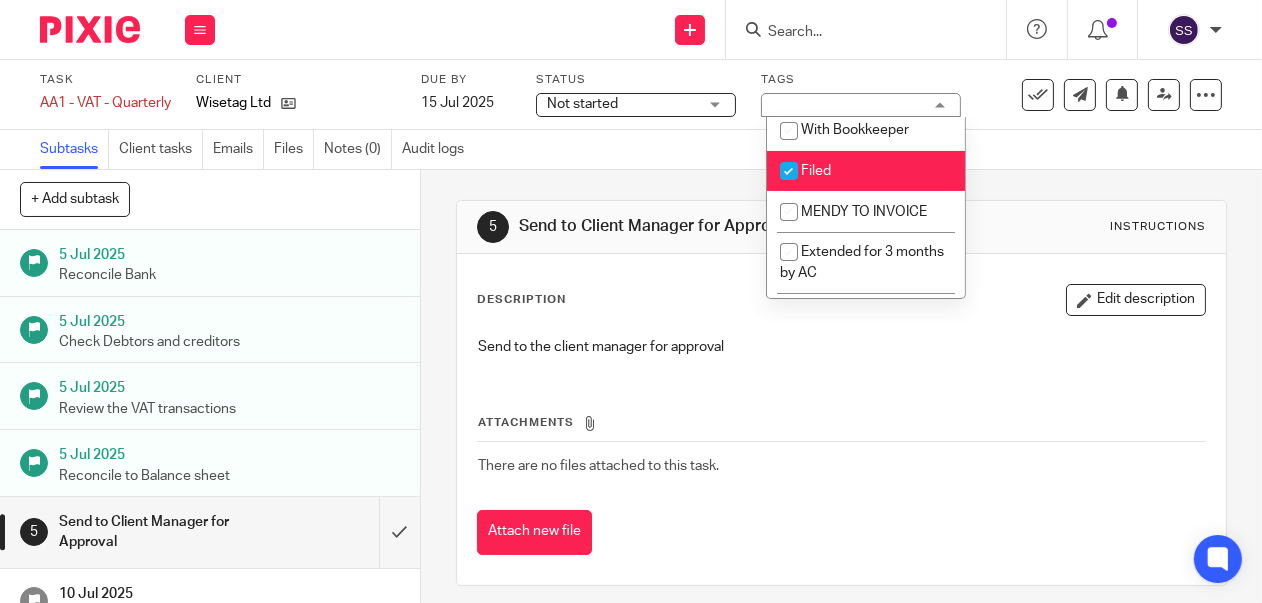 click on "Filed" at bounding box center (866, 171) 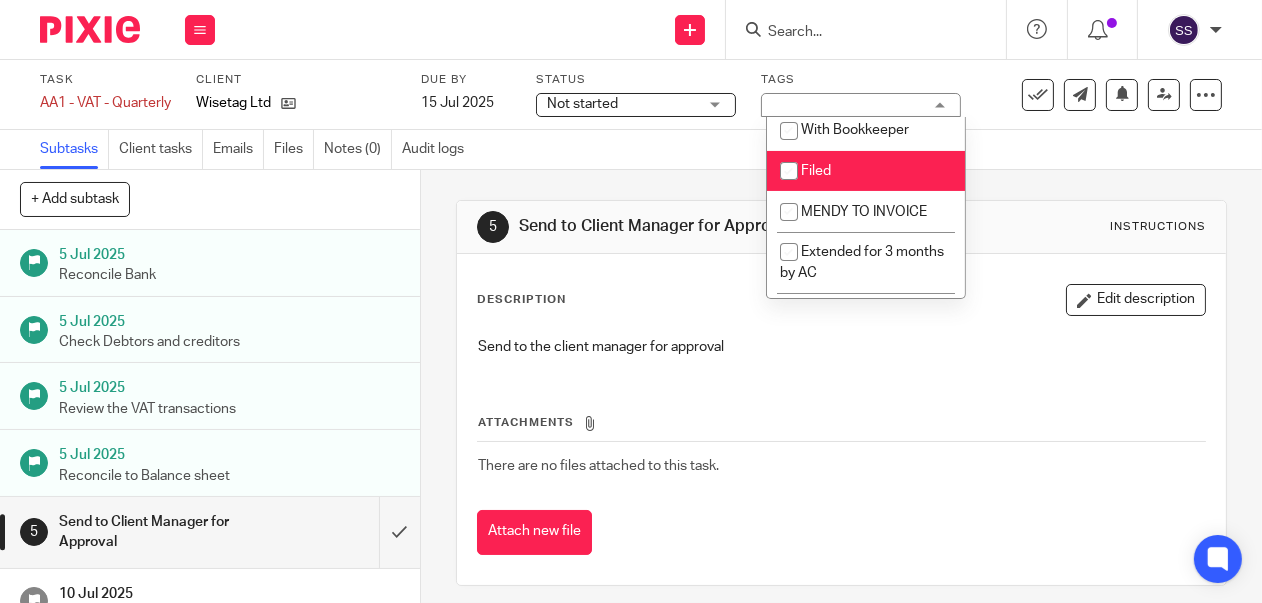 checkbox on "false" 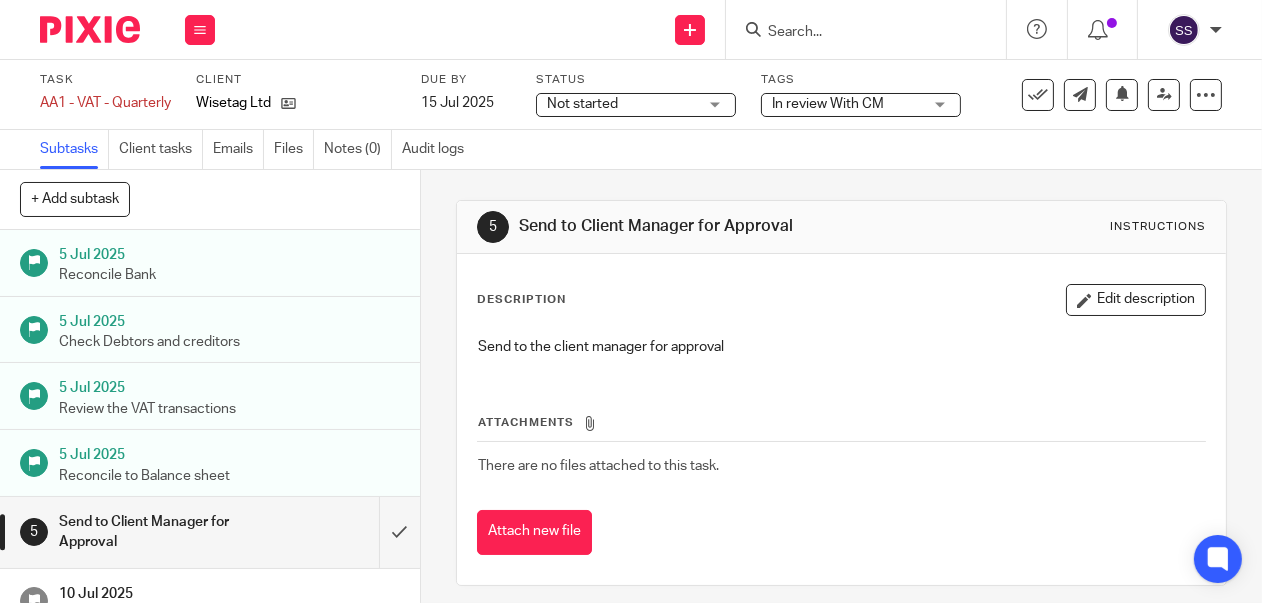 click on "Not started
Not started" at bounding box center [636, 105] 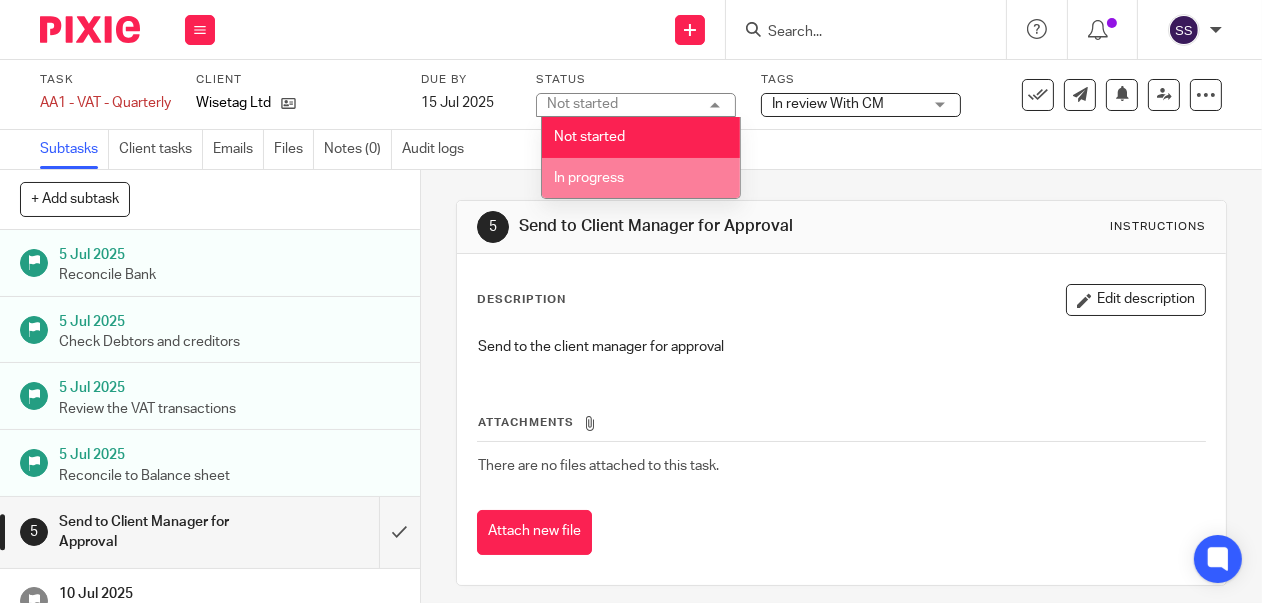 click on "In progress" at bounding box center [641, 178] 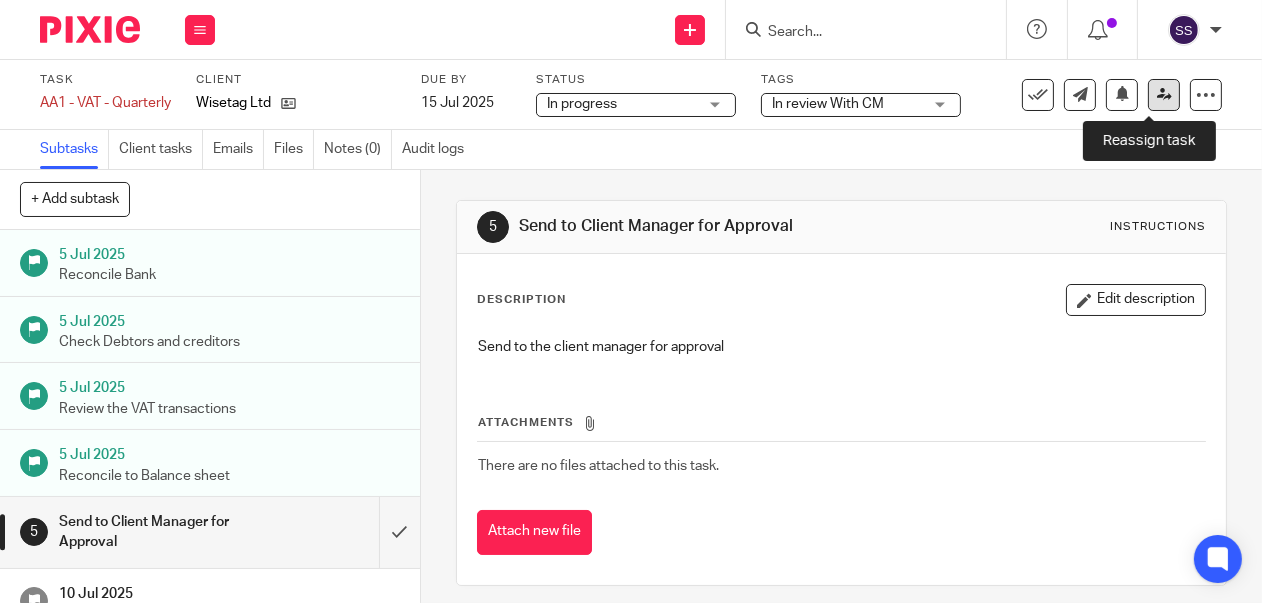 click at bounding box center [1164, 95] 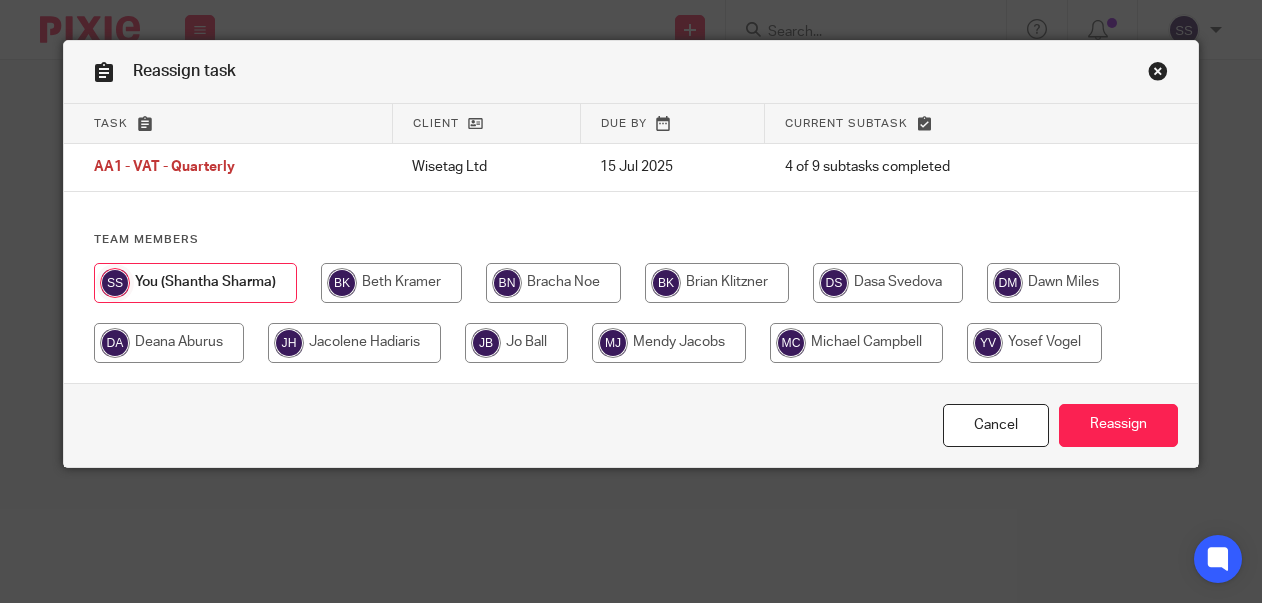 scroll, scrollTop: 0, scrollLeft: 0, axis: both 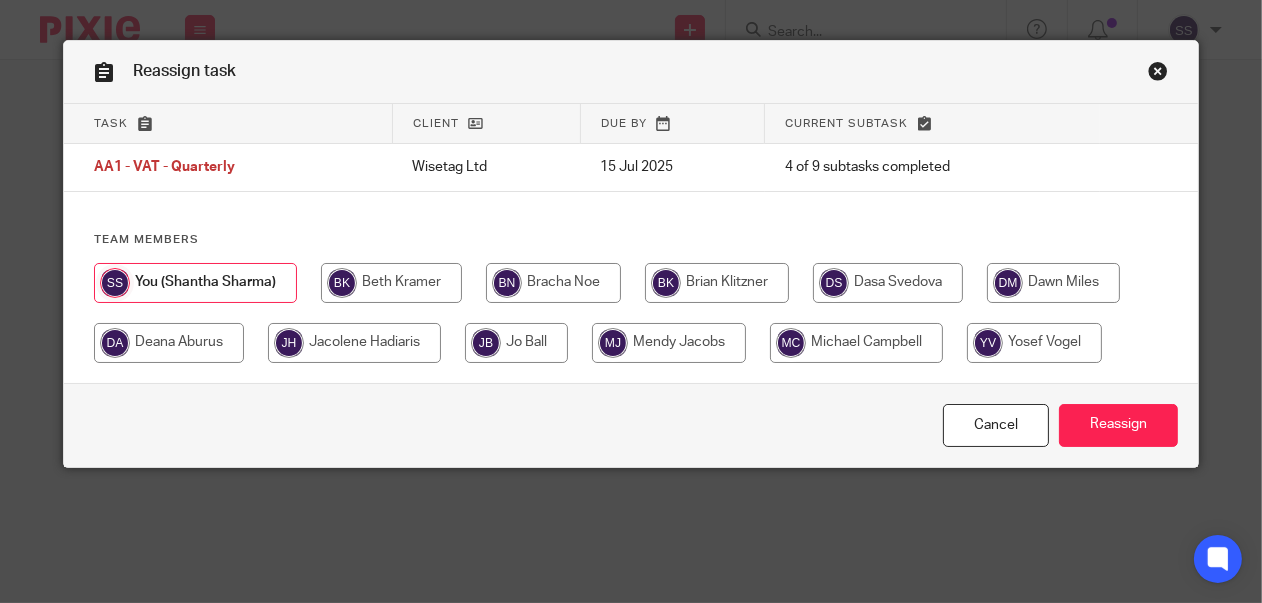 click at bounding box center [516, 343] 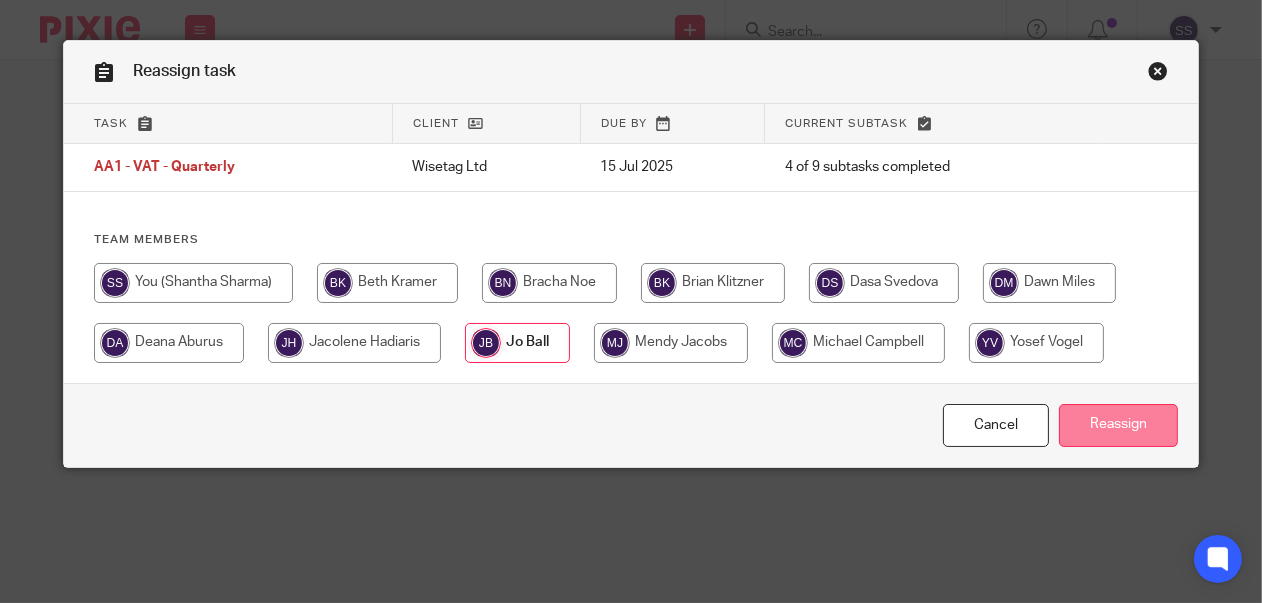 click on "Reassign" at bounding box center [1118, 425] 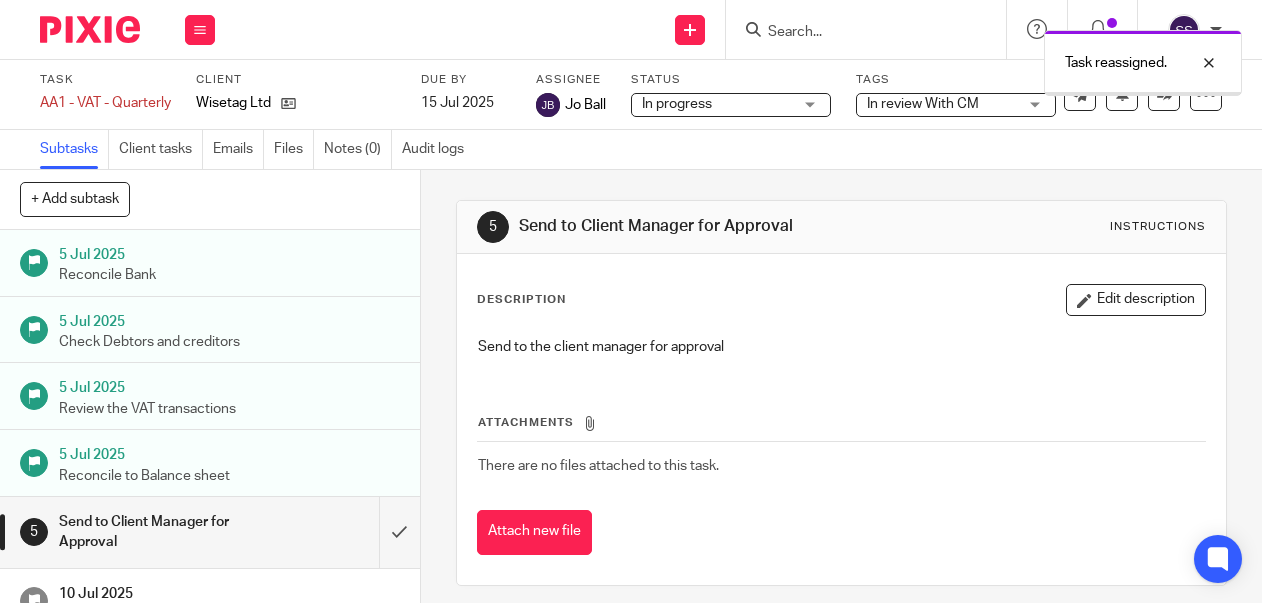 scroll, scrollTop: 0, scrollLeft: 0, axis: both 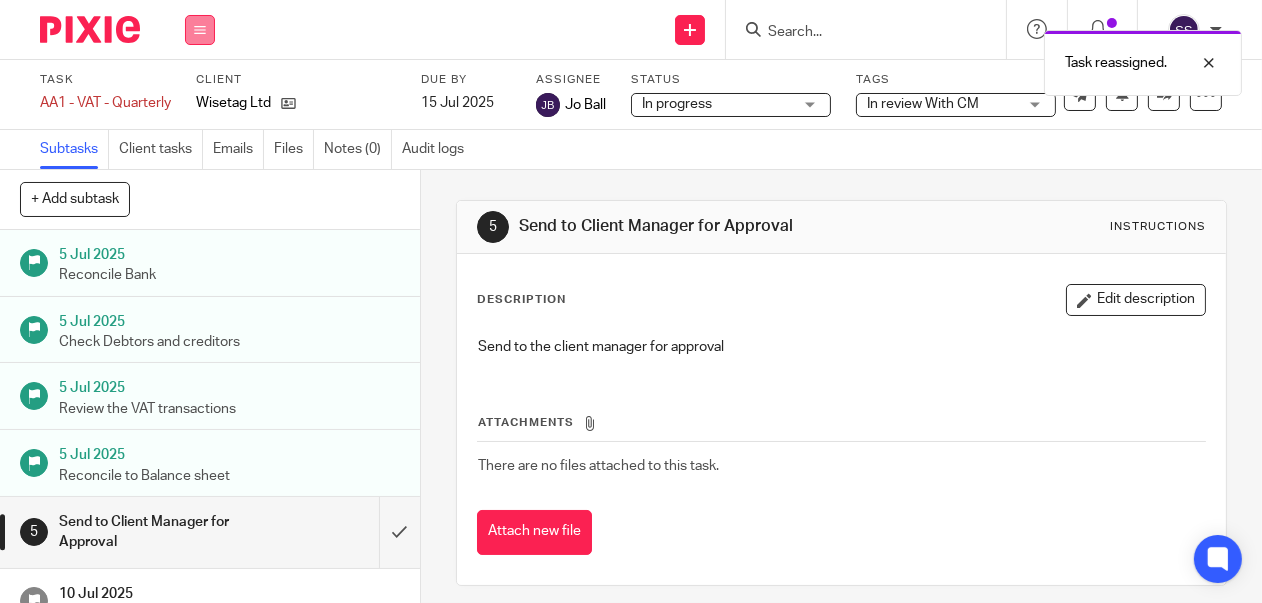 click at bounding box center [200, 30] 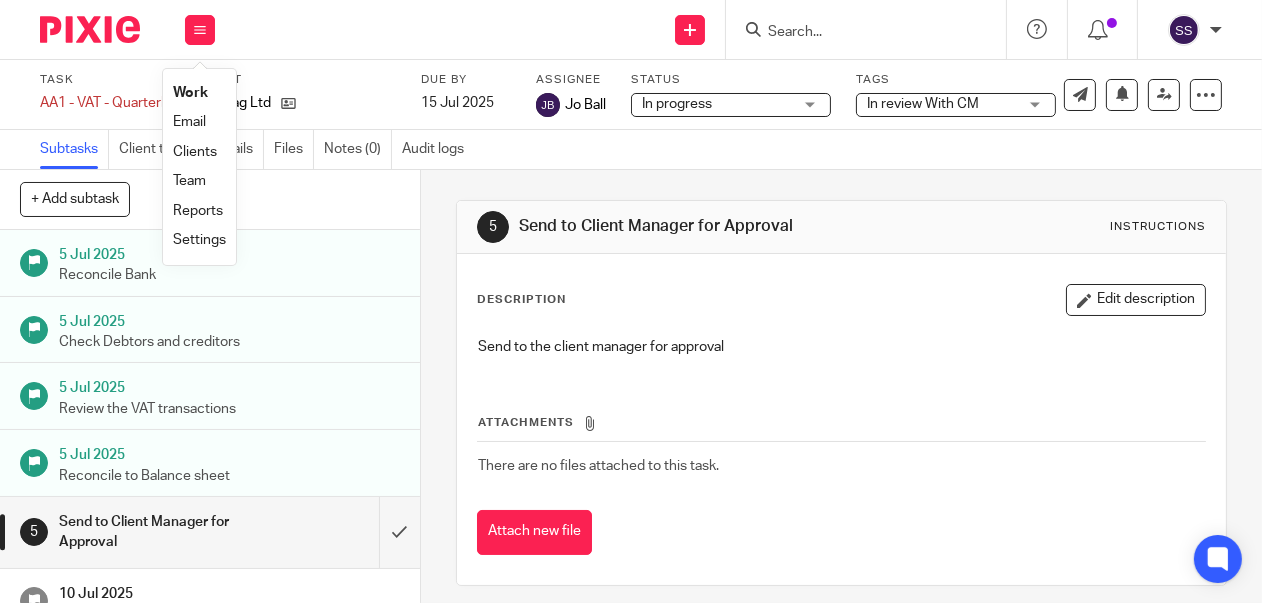 click on "Clients" at bounding box center (195, 152) 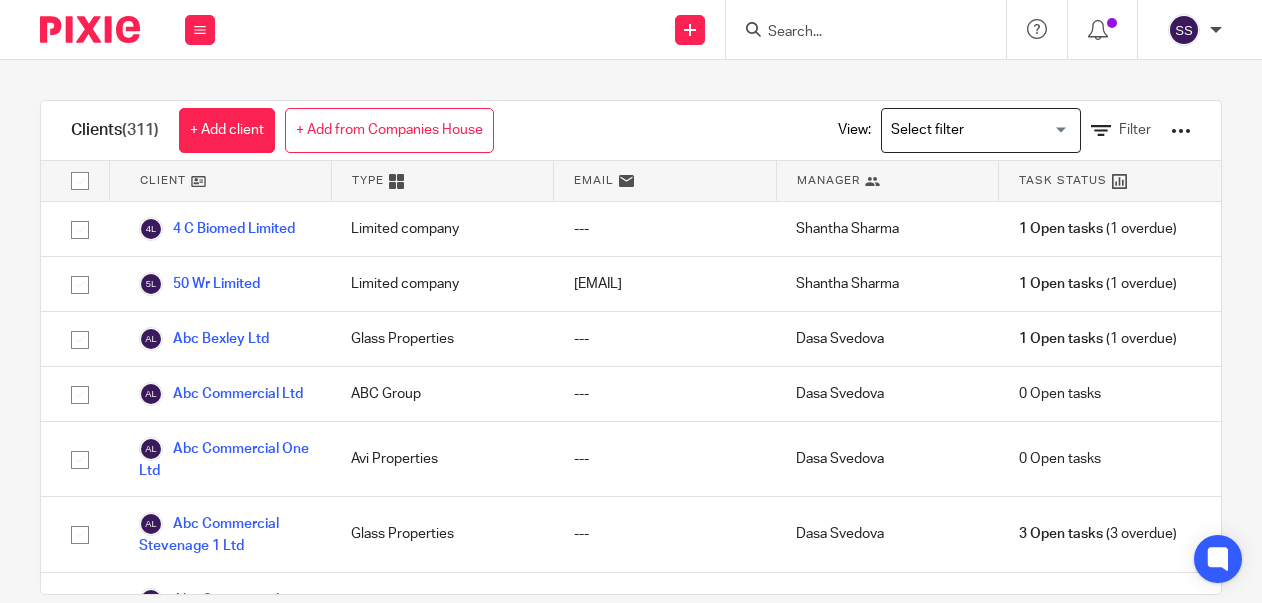 scroll, scrollTop: 0, scrollLeft: 0, axis: both 